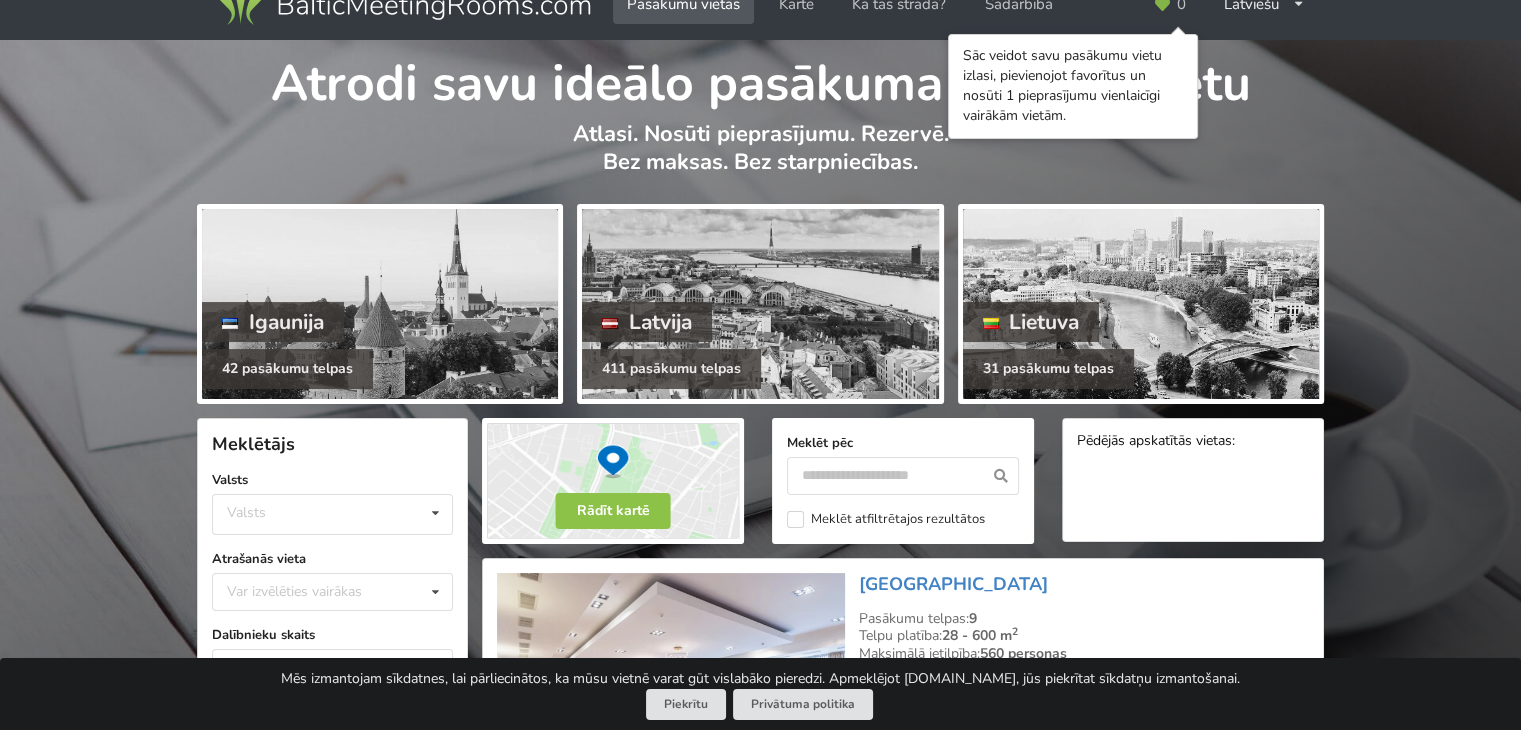 scroll, scrollTop: 100, scrollLeft: 0, axis: vertical 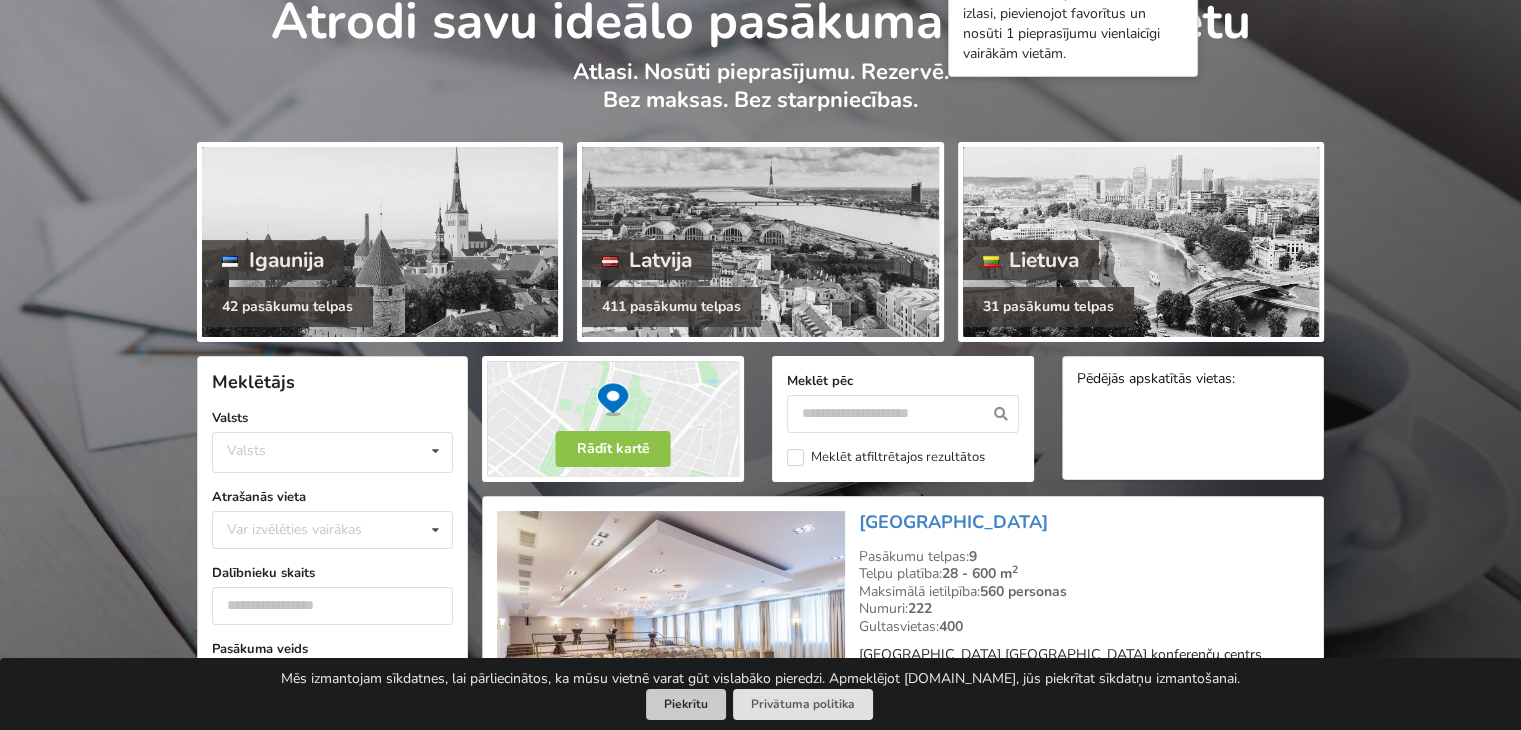 click on "Piekrītu" at bounding box center (686, 704) 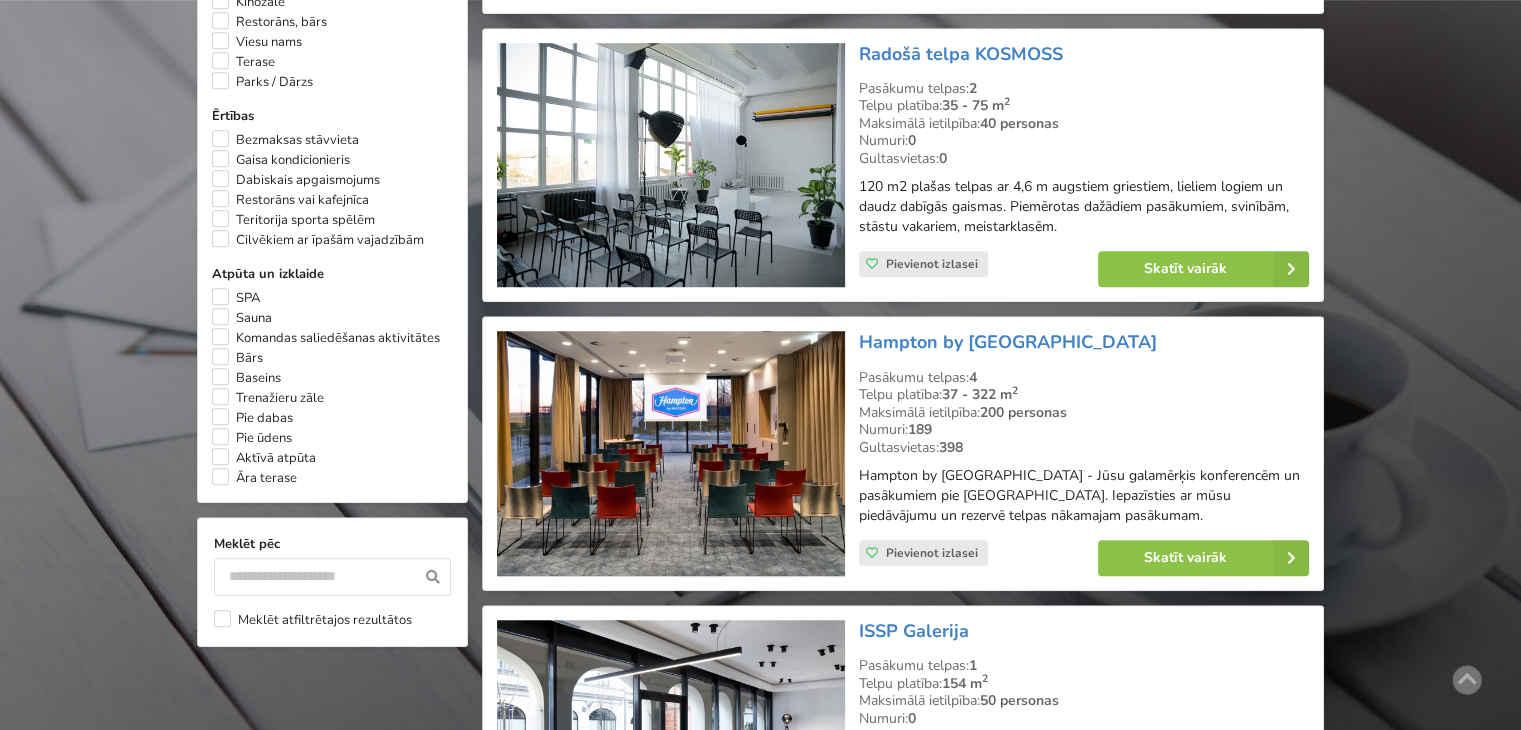 scroll, scrollTop: 900, scrollLeft: 0, axis: vertical 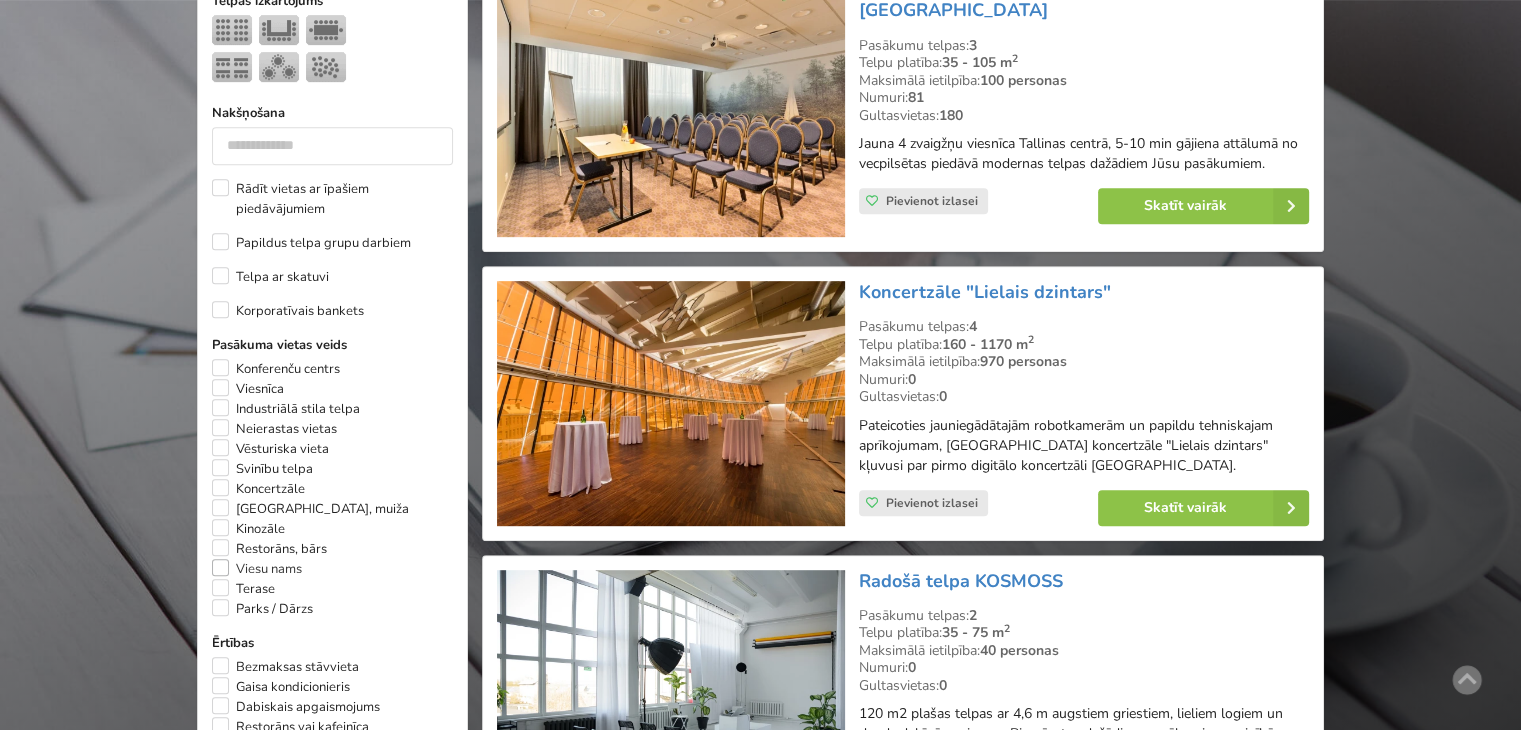 click on "Viesu nams" at bounding box center (257, 569) 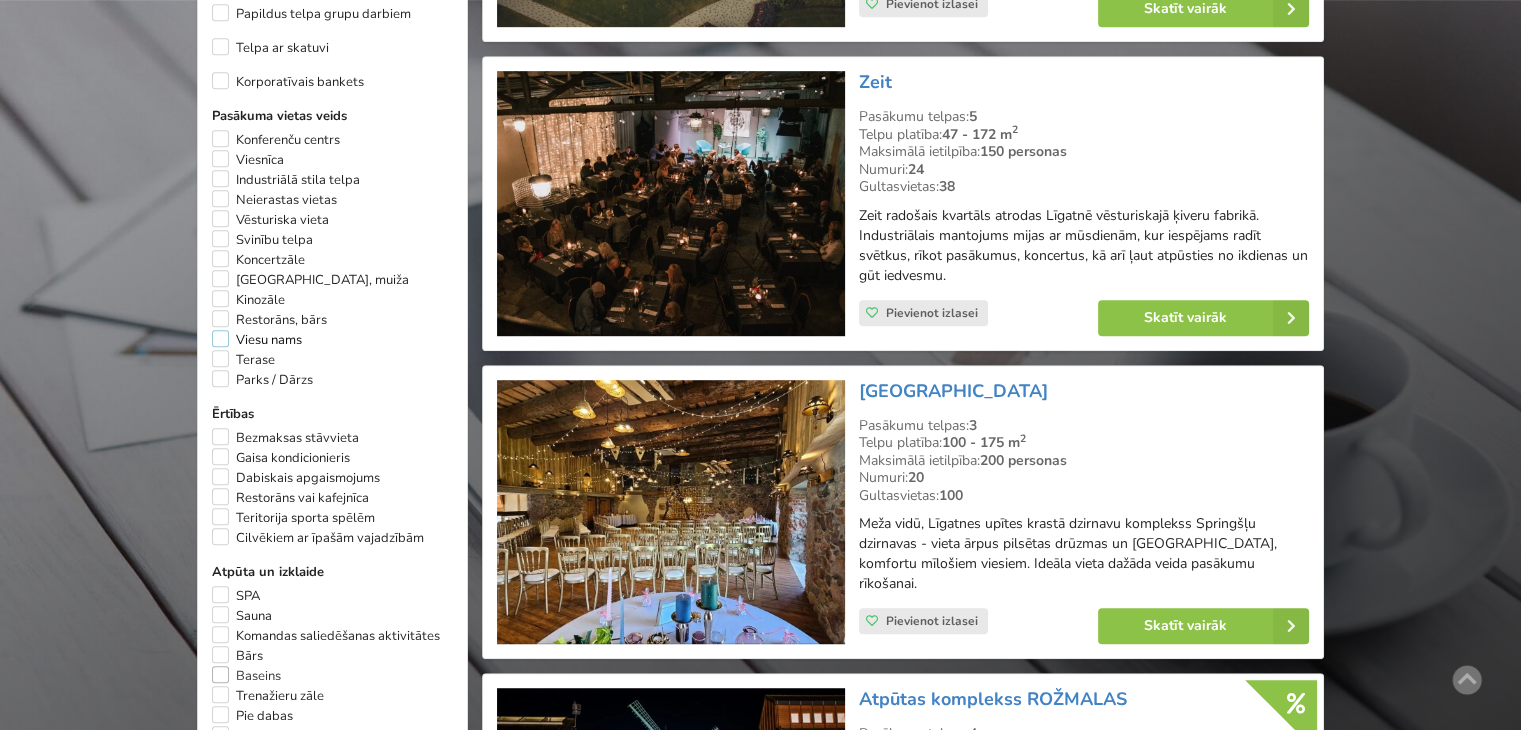 scroll, scrollTop: 1248, scrollLeft: 0, axis: vertical 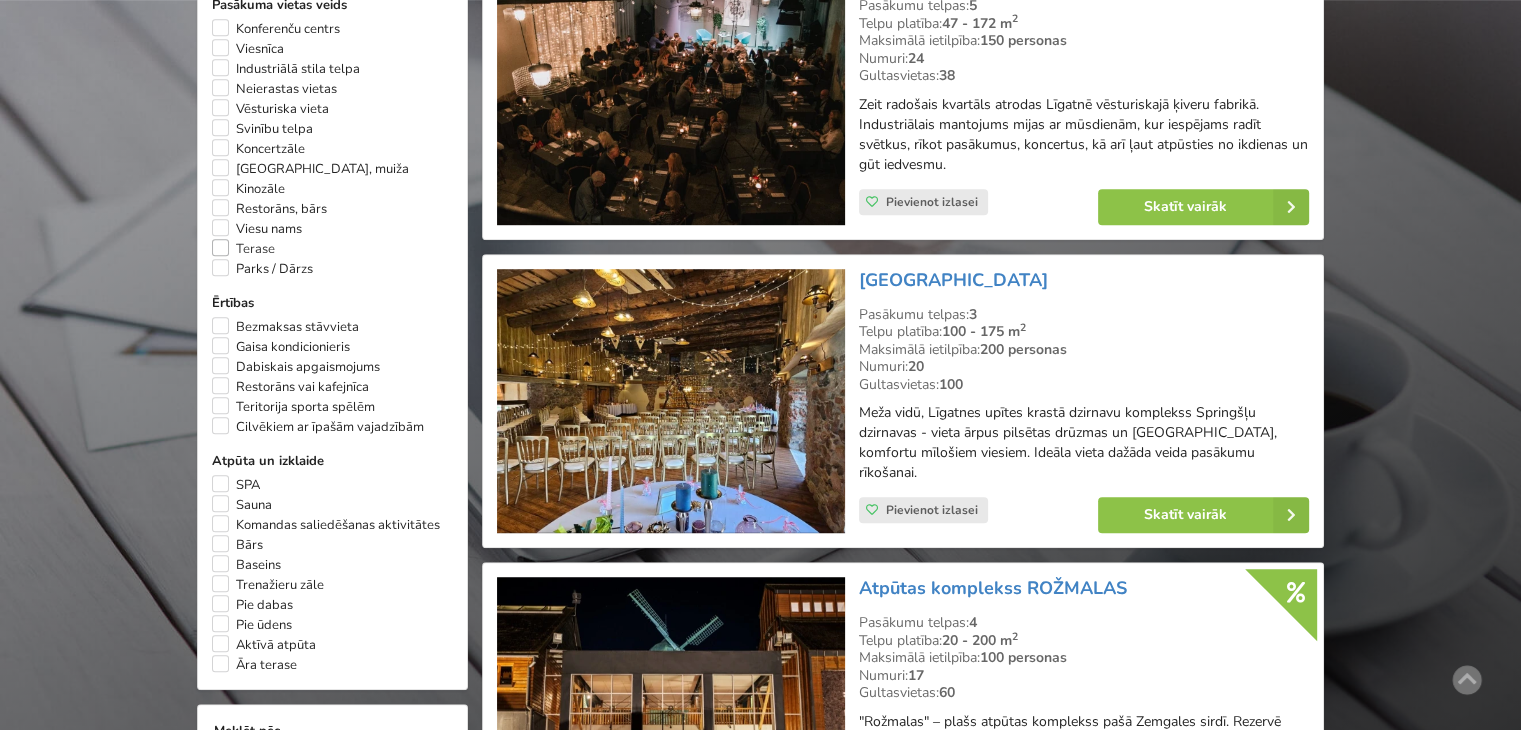 click on "Terase" at bounding box center [243, 249] 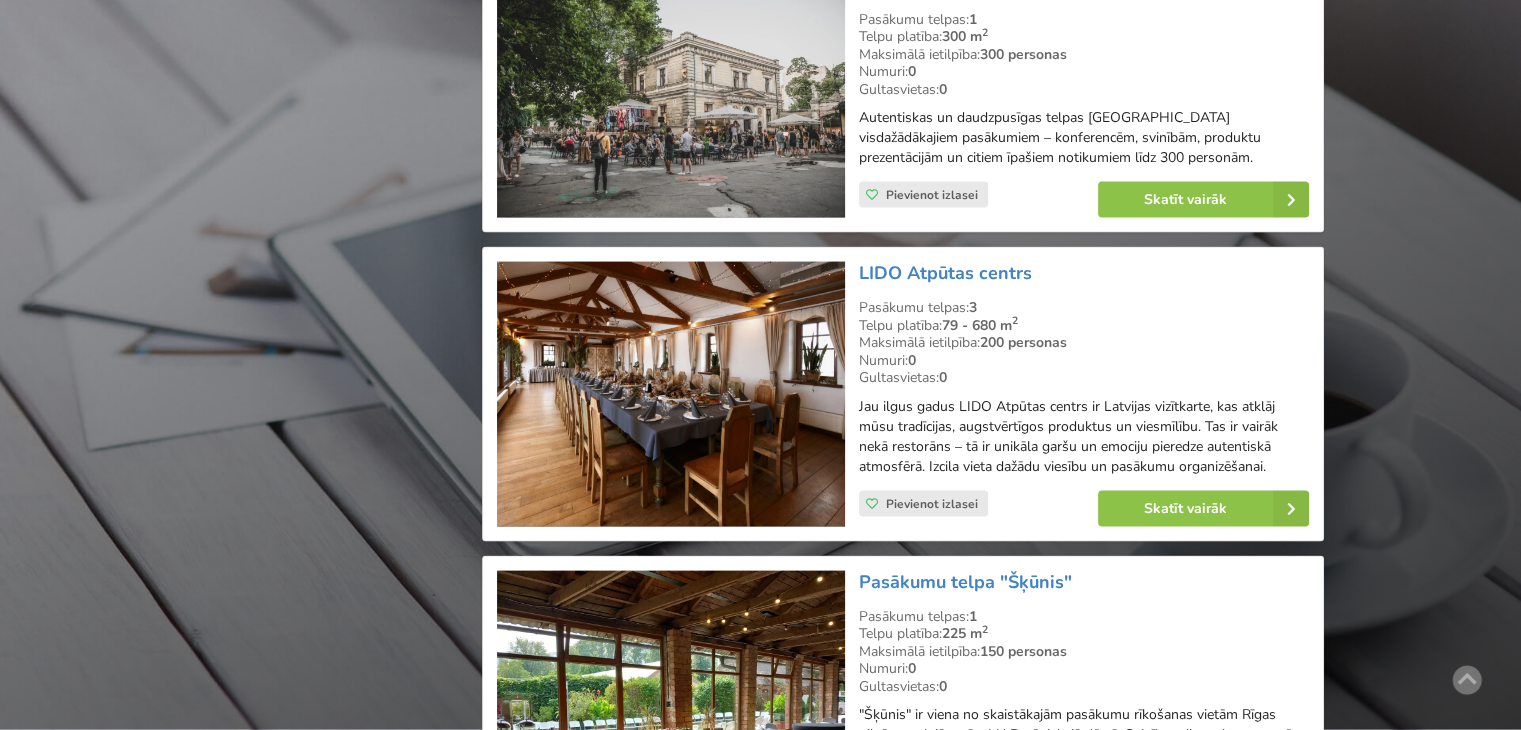 scroll, scrollTop: 4248, scrollLeft: 0, axis: vertical 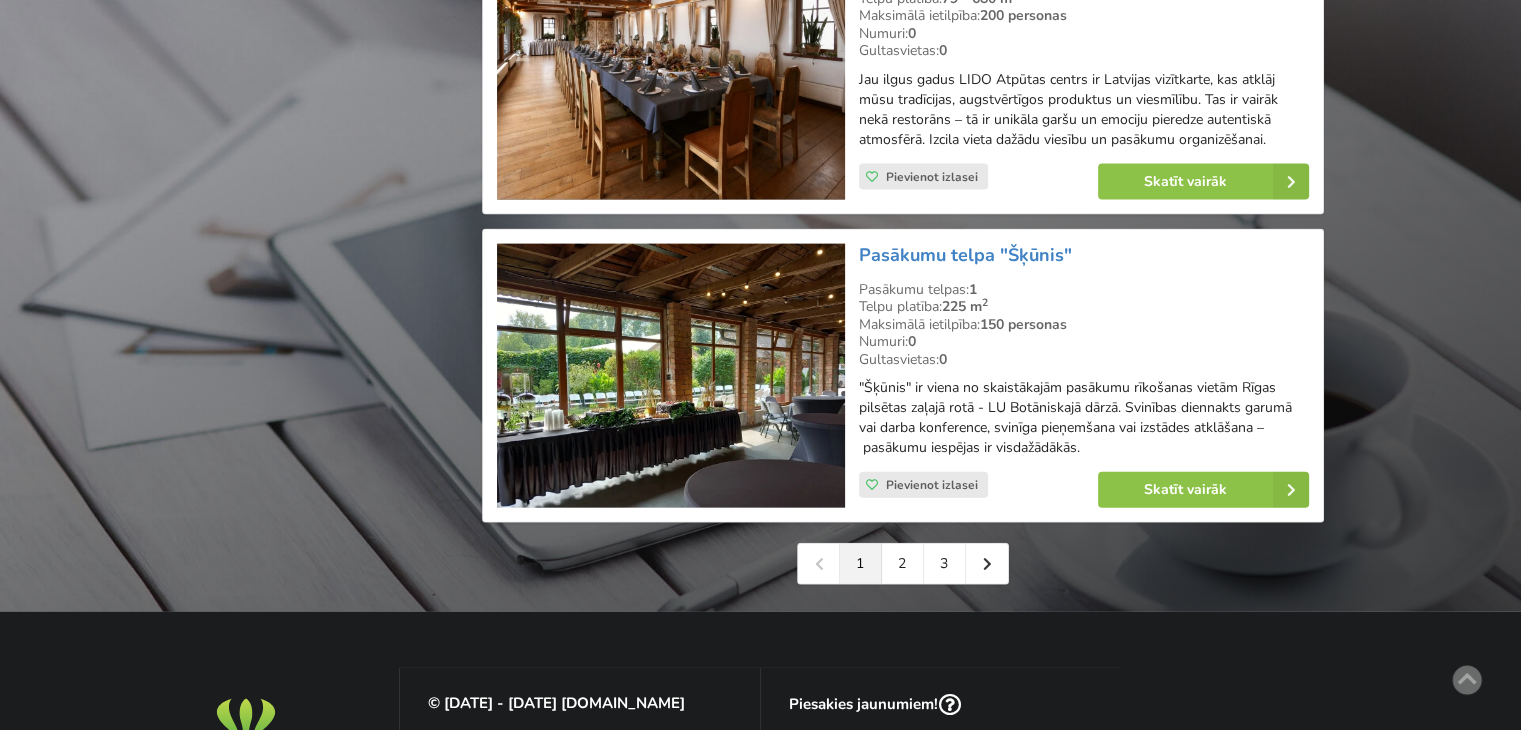 drag, startPoint x: 124, startPoint y: 337, endPoint x: 689, endPoint y: 627, distance: 635.07874 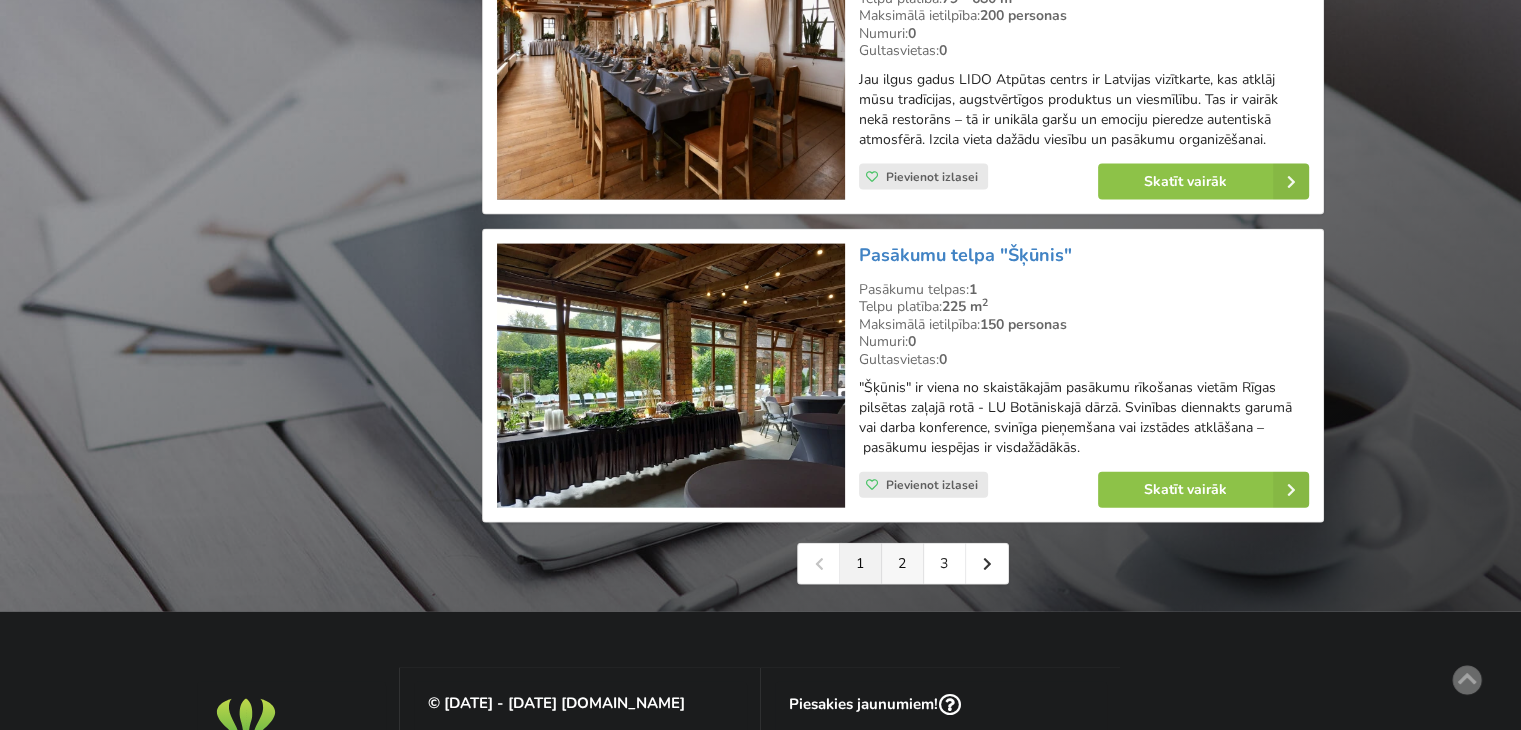 click on "2" at bounding box center (903, 564) 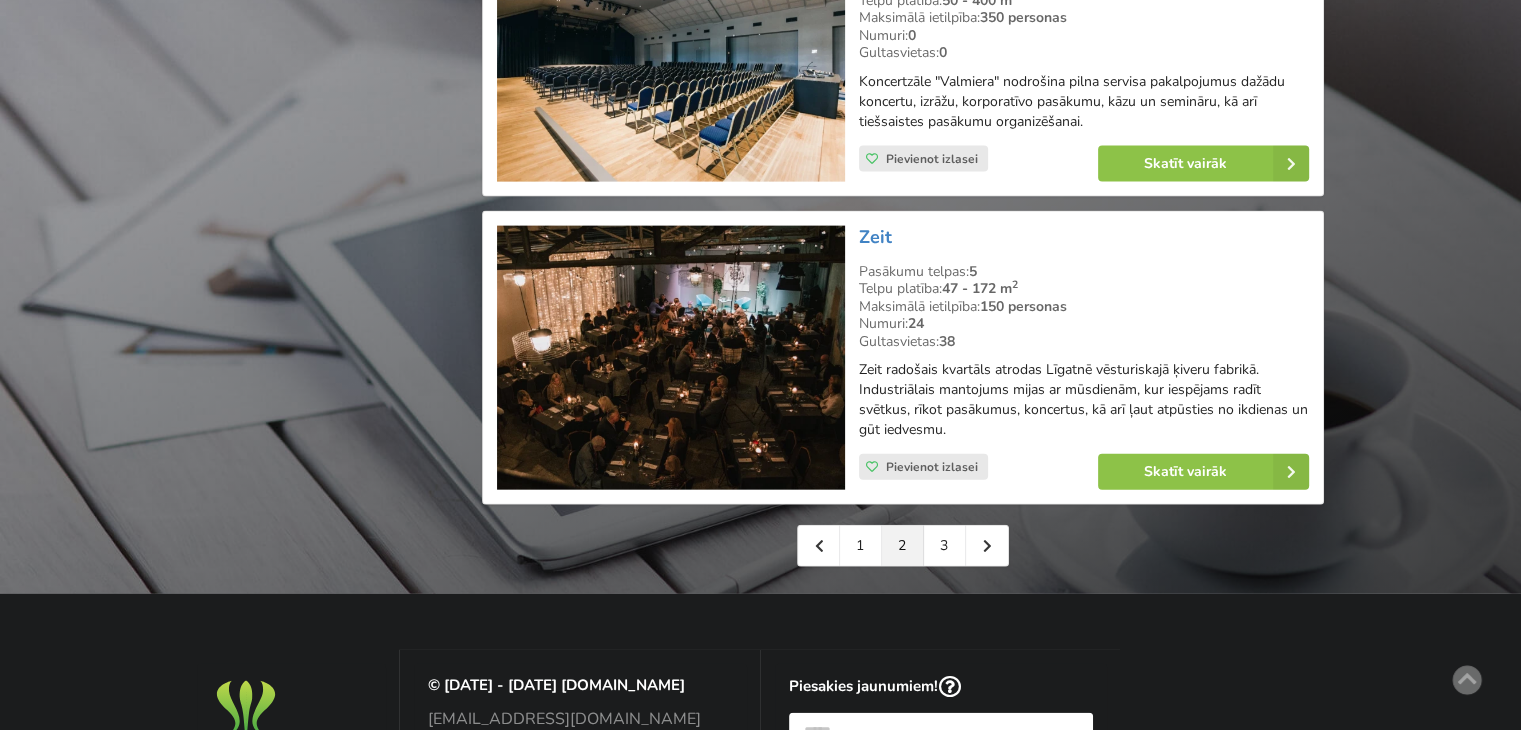 scroll, scrollTop: 4500, scrollLeft: 0, axis: vertical 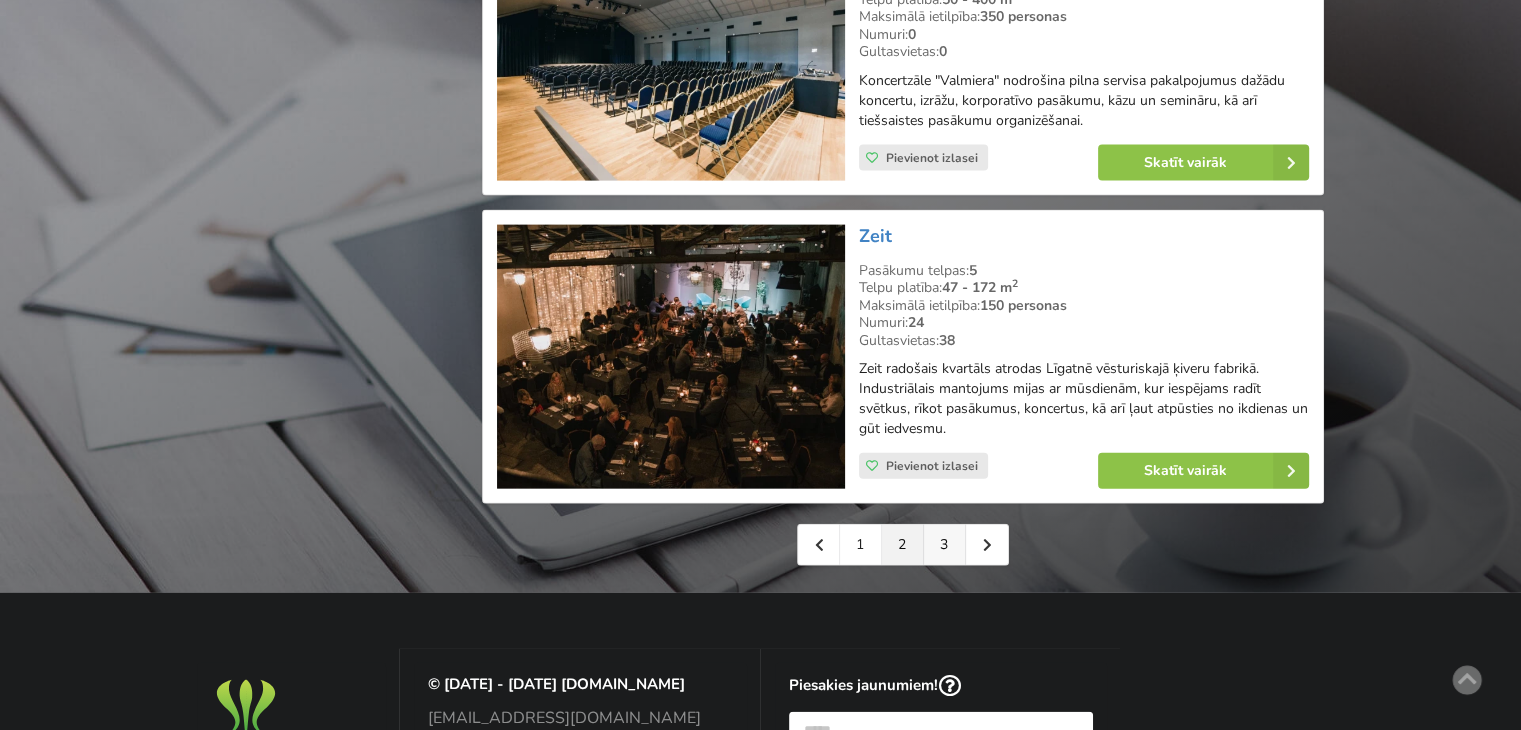 click on "3" at bounding box center (945, 545) 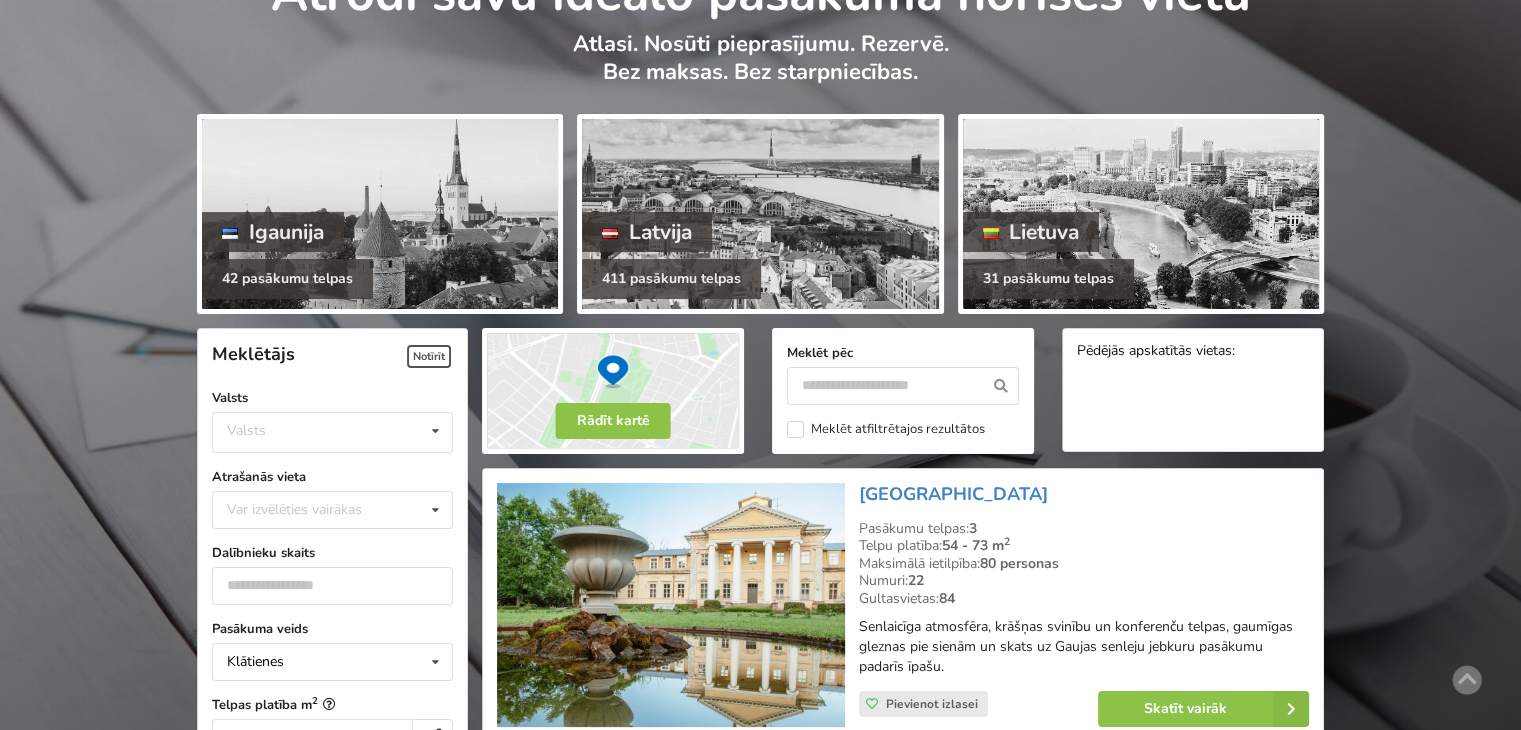 scroll, scrollTop: 200, scrollLeft: 0, axis: vertical 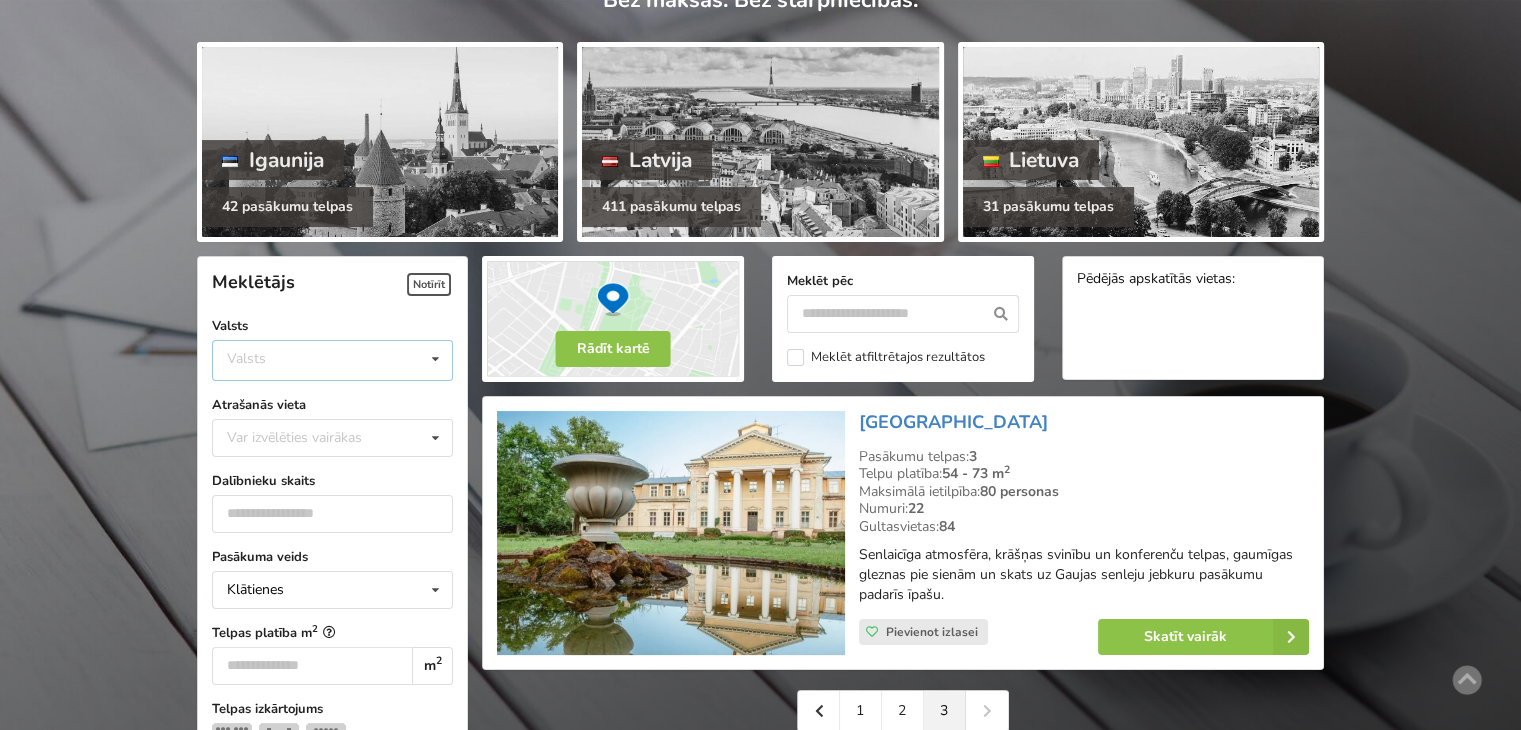 click on "Valsts   Igaunija
Latvija
Lietuva" at bounding box center [332, 360] 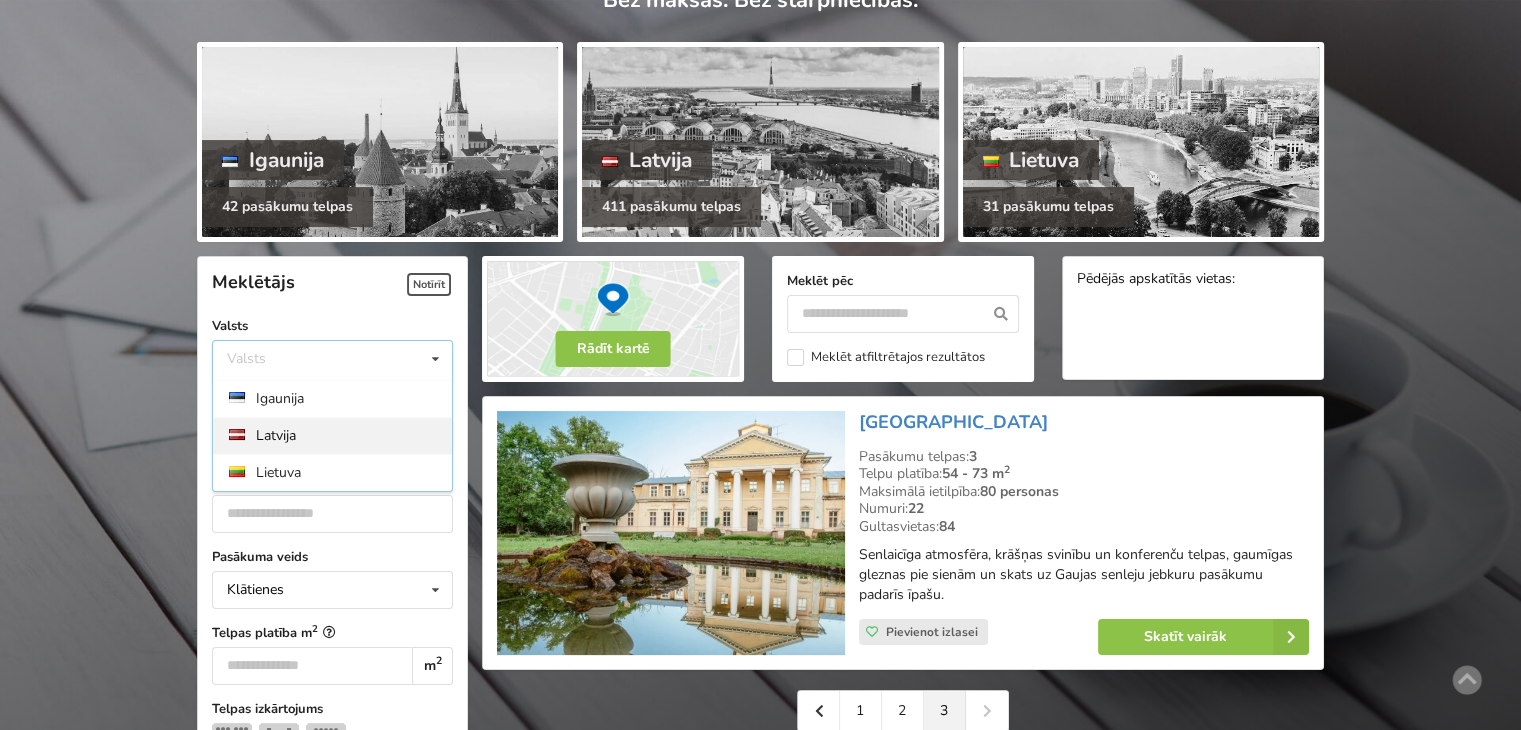 click on "Latvija" at bounding box center [332, 435] 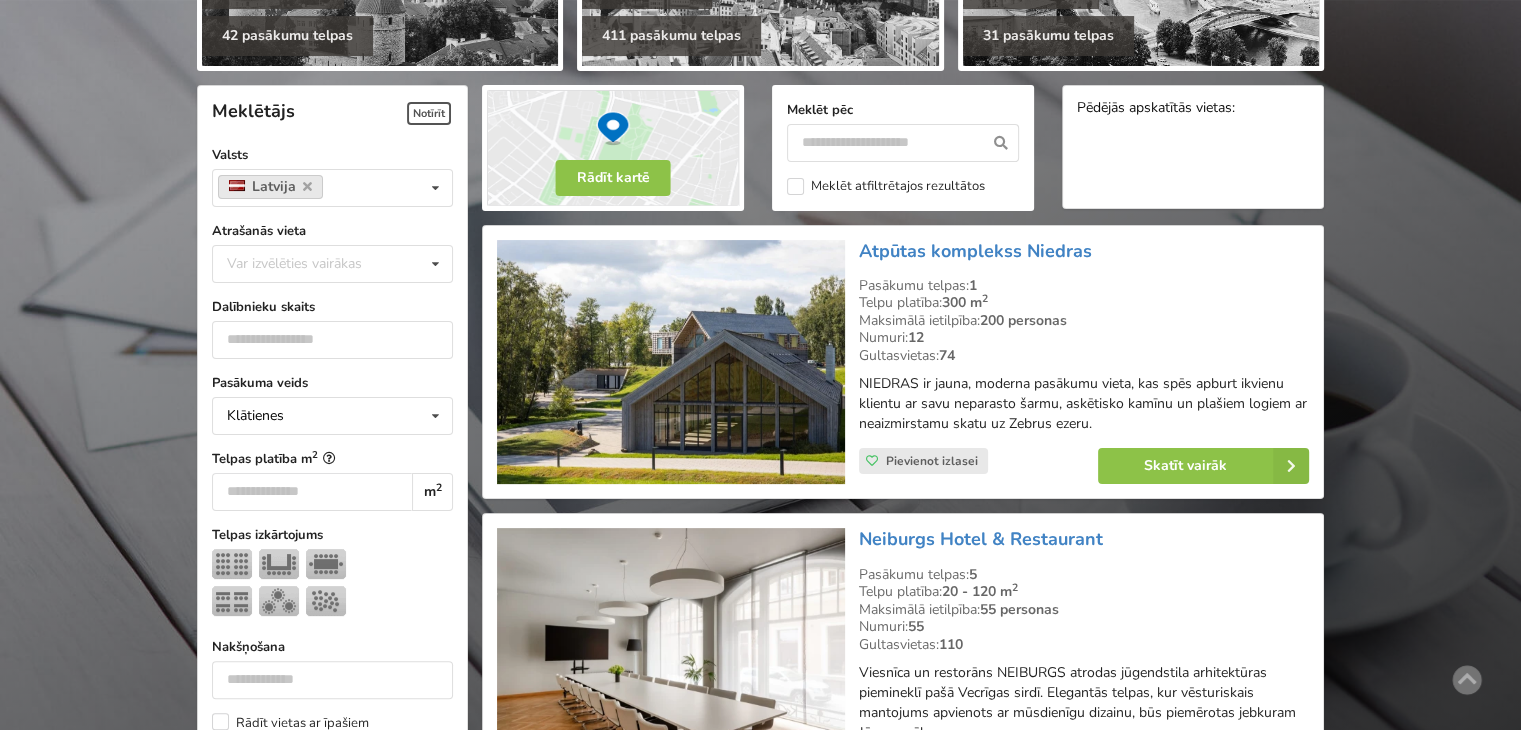 scroll, scrollTop: 448, scrollLeft: 0, axis: vertical 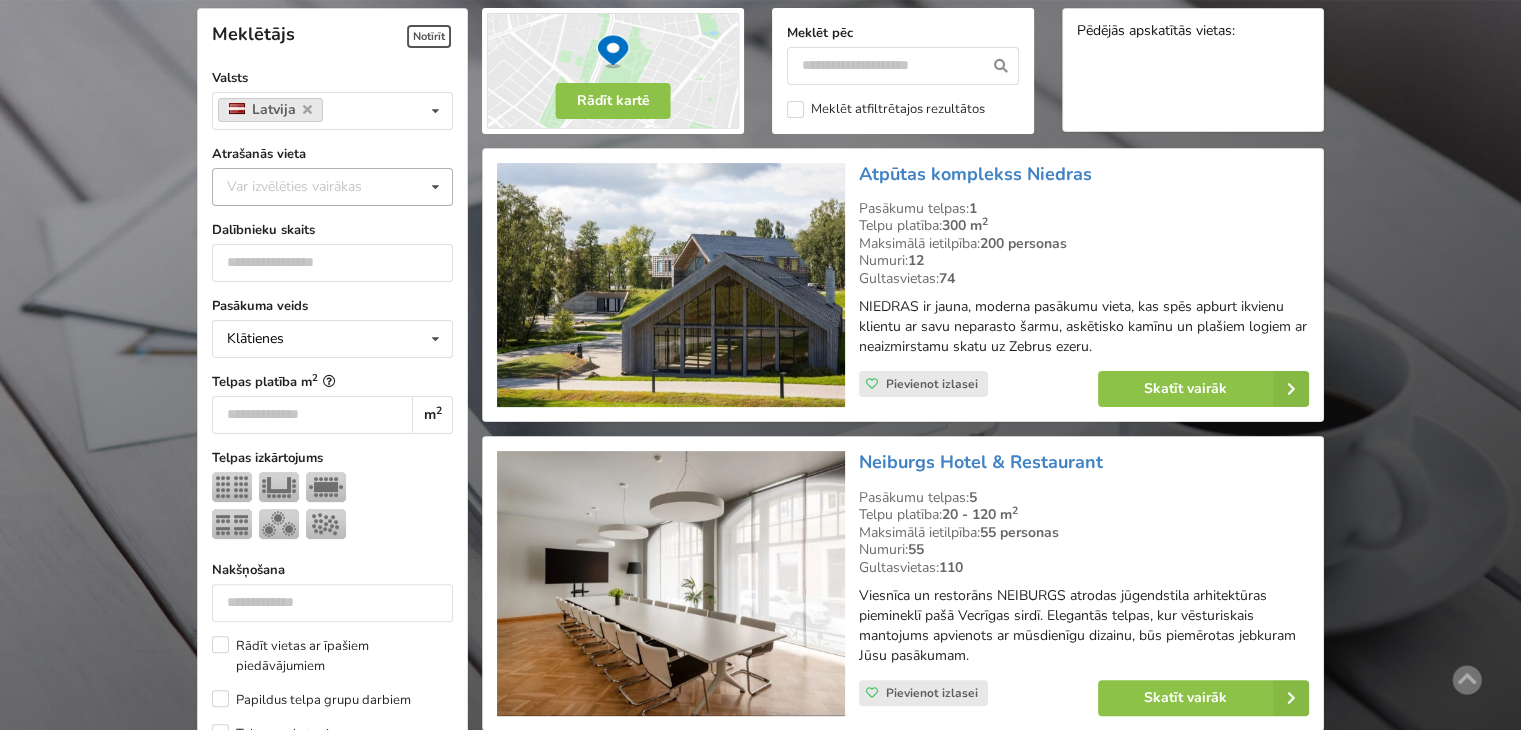 drag, startPoint x: 351, startPoint y: 166, endPoint x: 350, endPoint y: 179, distance: 13.038404 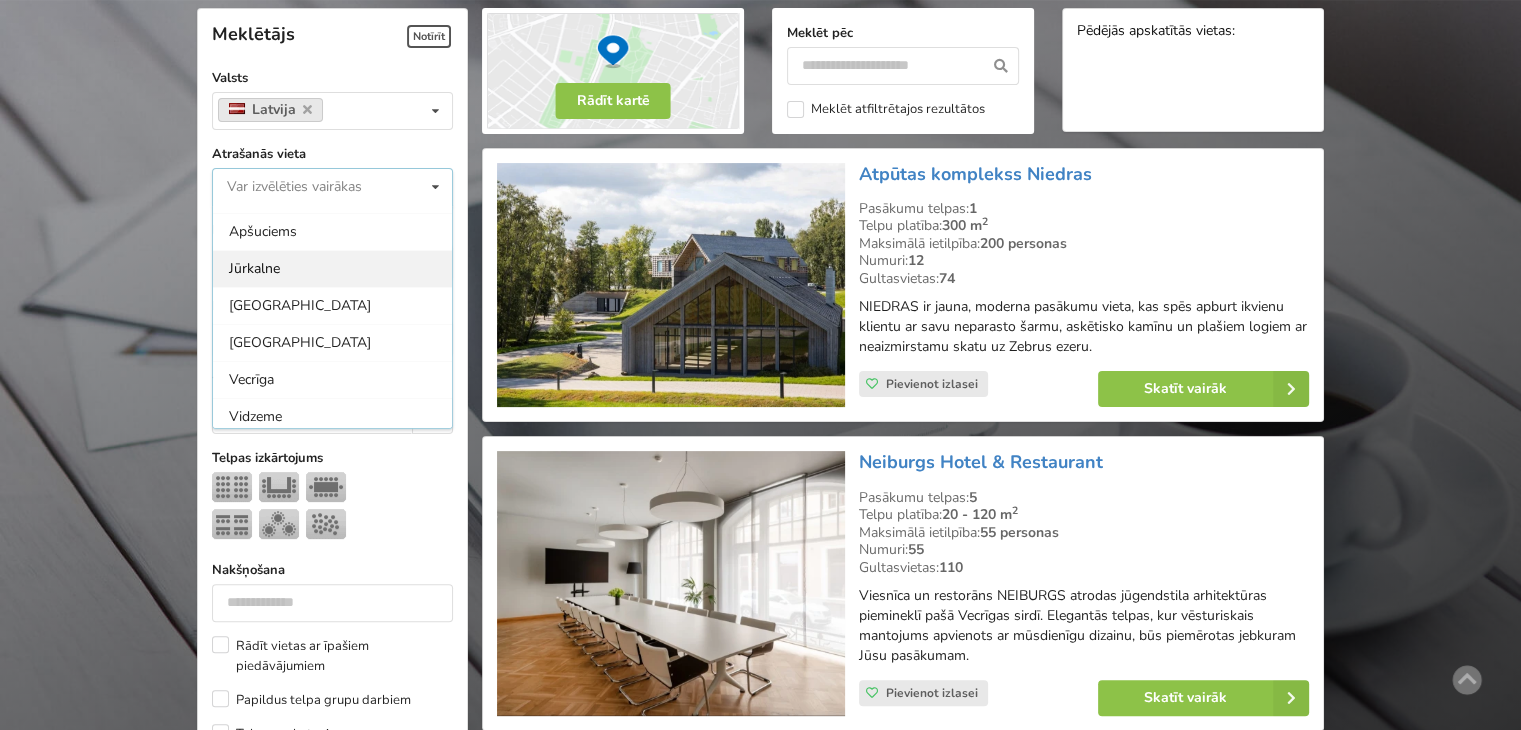 scroll, scrollTop: 100, scrollLeft: 0, axis: vertical 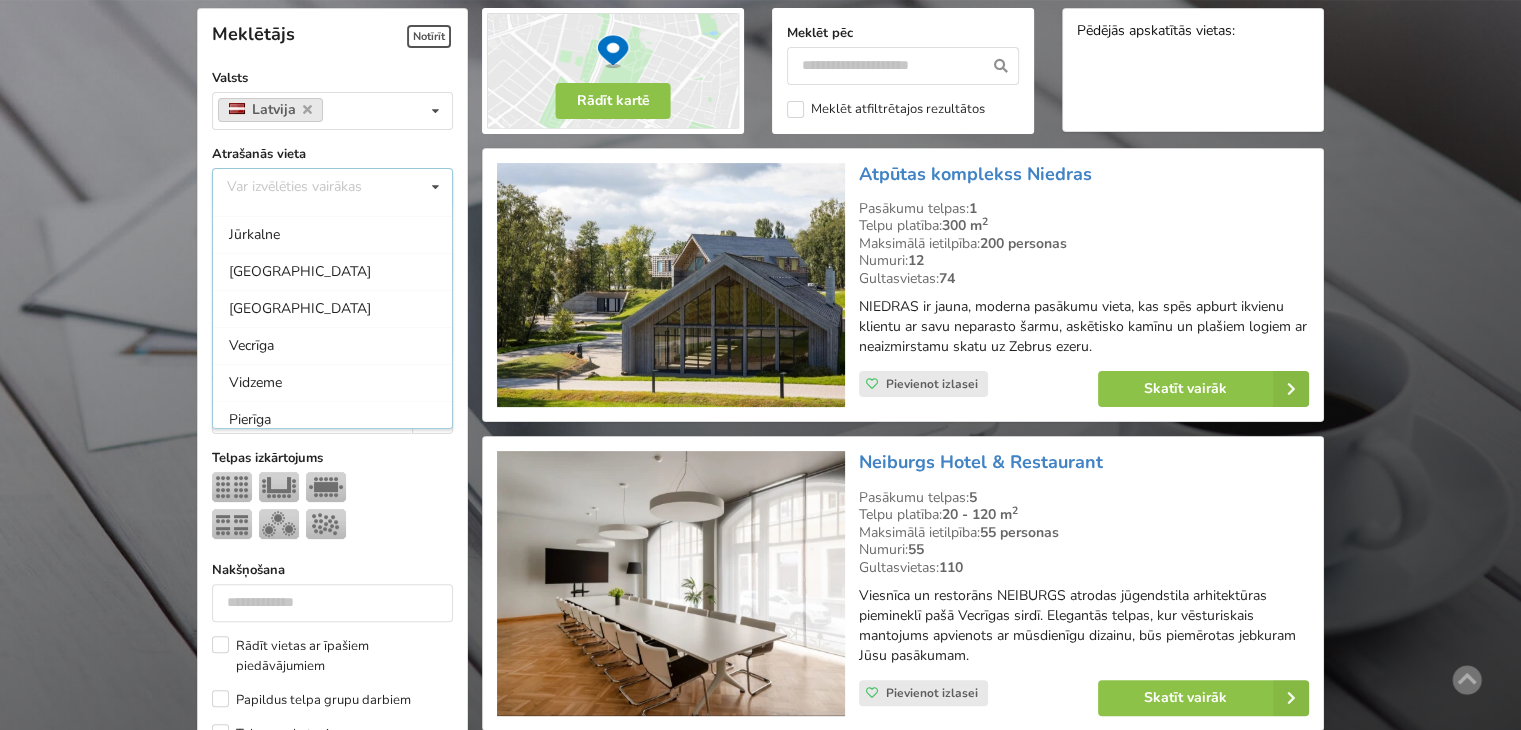 drag, startPoint x: 266, startPoint y: 421, endPoint x: 261, endPoint y: 409, distance: 13 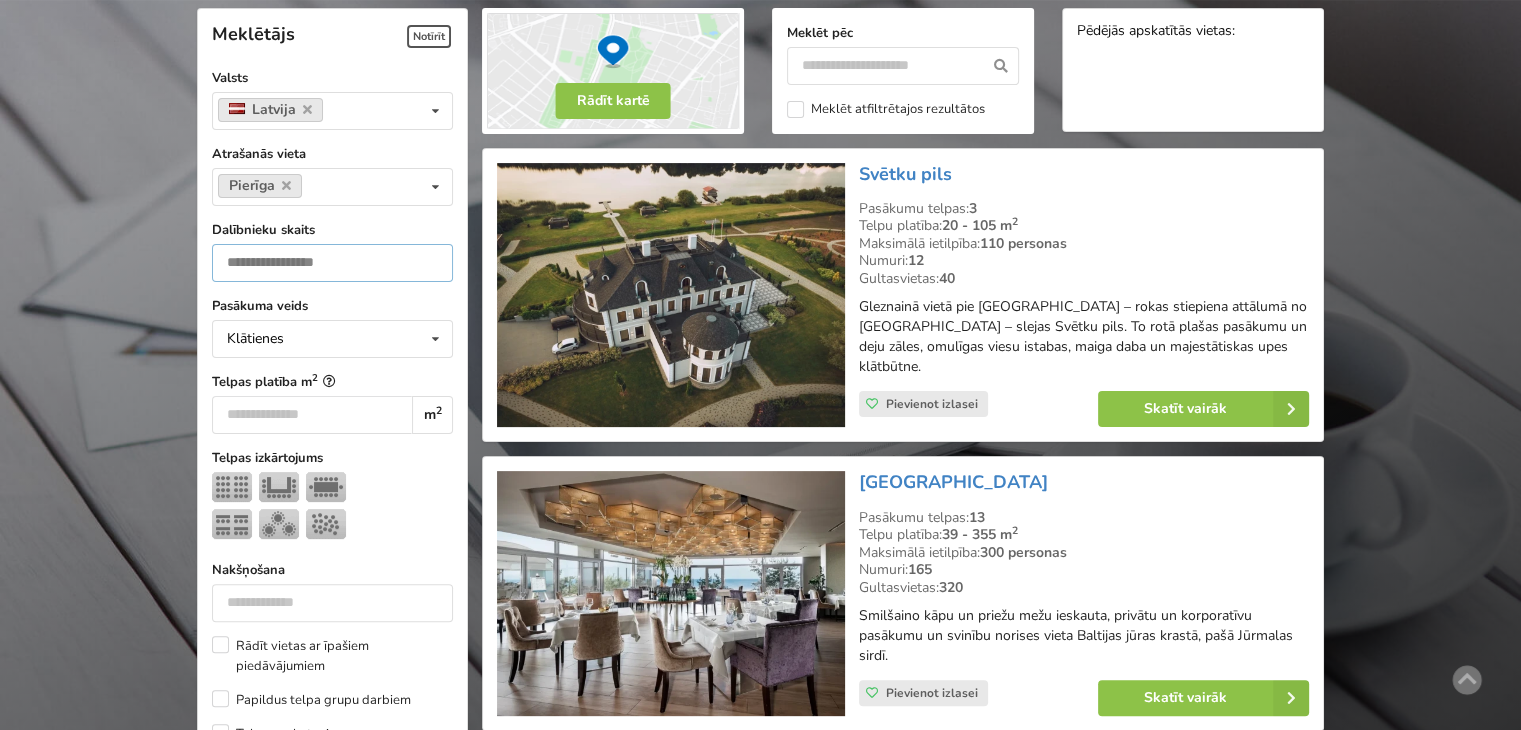 click at bounding box center (332, 263) 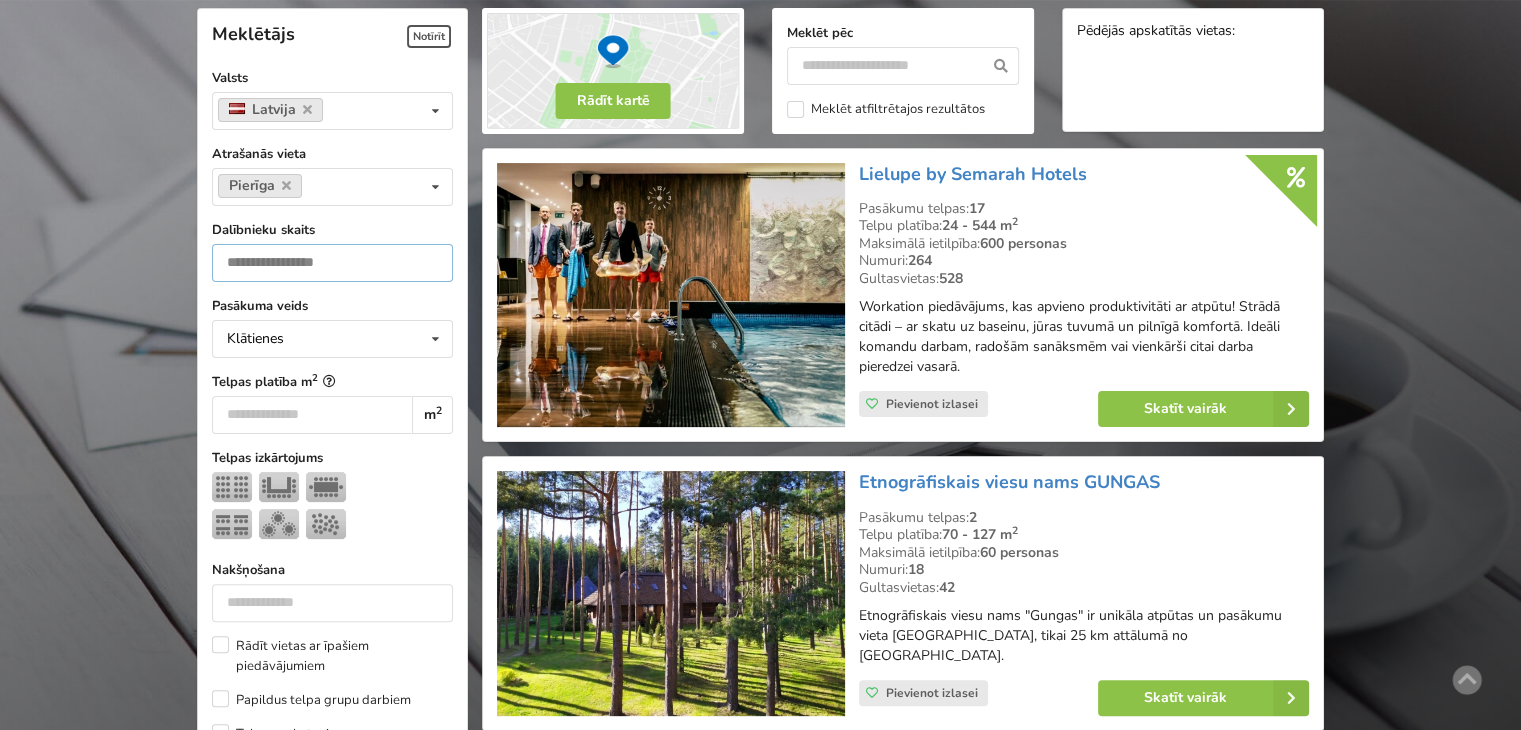 type on "**" 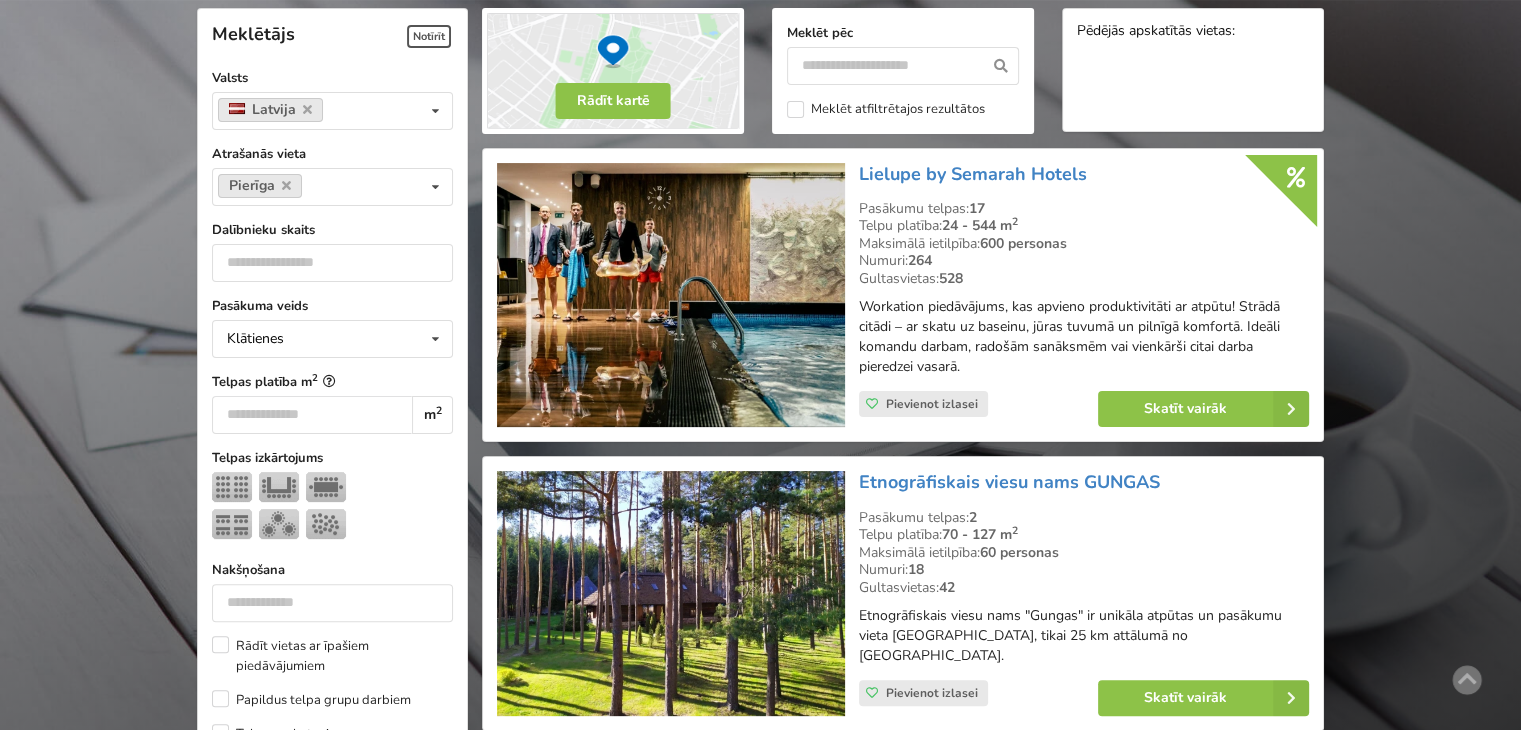 click on "Atrodi savu ideālo pasākuma norises vietu
Atlasi. Nosūti pieprasījumu. Rezervē. Bez maksas. Bez starpniecības.
Igaunija
42 pasākumu telpas
Latvija
411 pasākumu telpas
Lietuva
31 pasākumu telpas
Meklētājs   Notīrīt   Valsts       Latvija Valsts   Igaunija
Latvija
Lietuva
Atrašanās vieta       Pierīga Var izvēlēties vairākas
Pārdaugava      **" at bounding box center [760, 791] 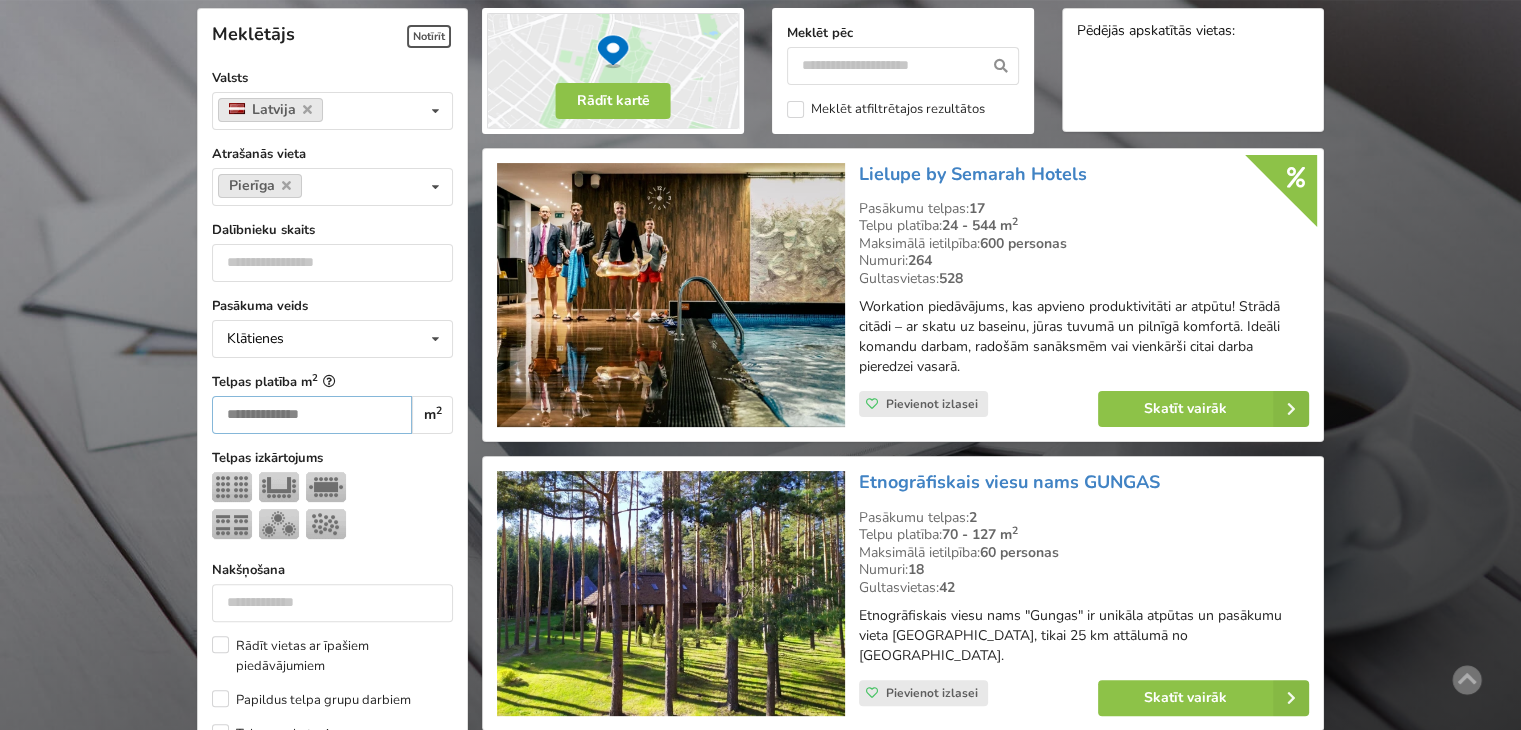click at bounding box center [312, 415] 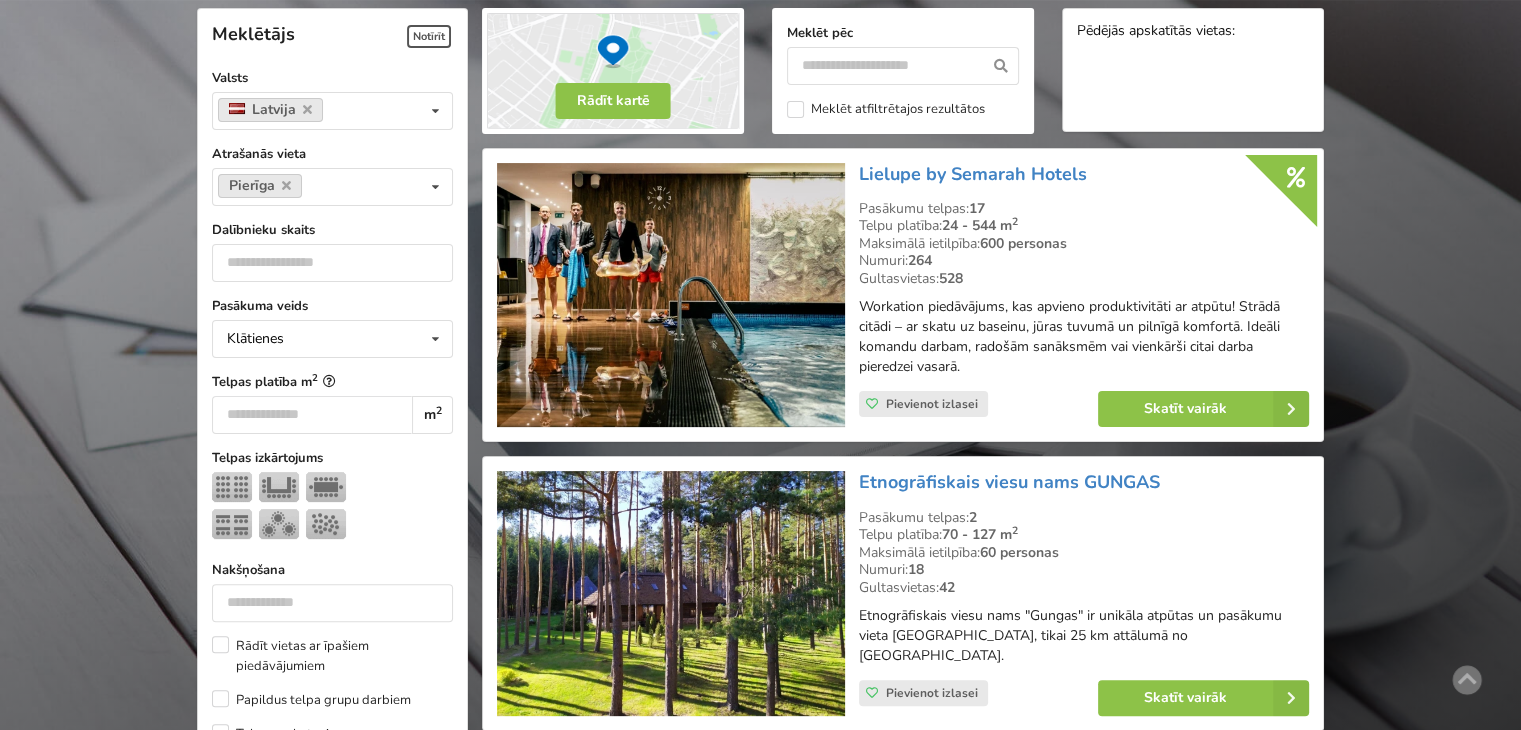 click on "Atrodi savu ideālo pasākuma norises vietu
Atlasi. Nosūti pieprasījumu. Rezervē. Bez maksas. Bez starpniecības.
Igaunija
42 pasākumu telpas
Latvija
411 pasākumu telpas
Lietuva
31 pasākumu telpas
Meklētājs   Notīrīt   Valsts       Latvija Valsts   Igaunija
Latvija
Lietuva
Atrašanās vieta       Pierīga Var izvēlēties vairākas
Pārdaugava      **" at bounding box center [760, 791] 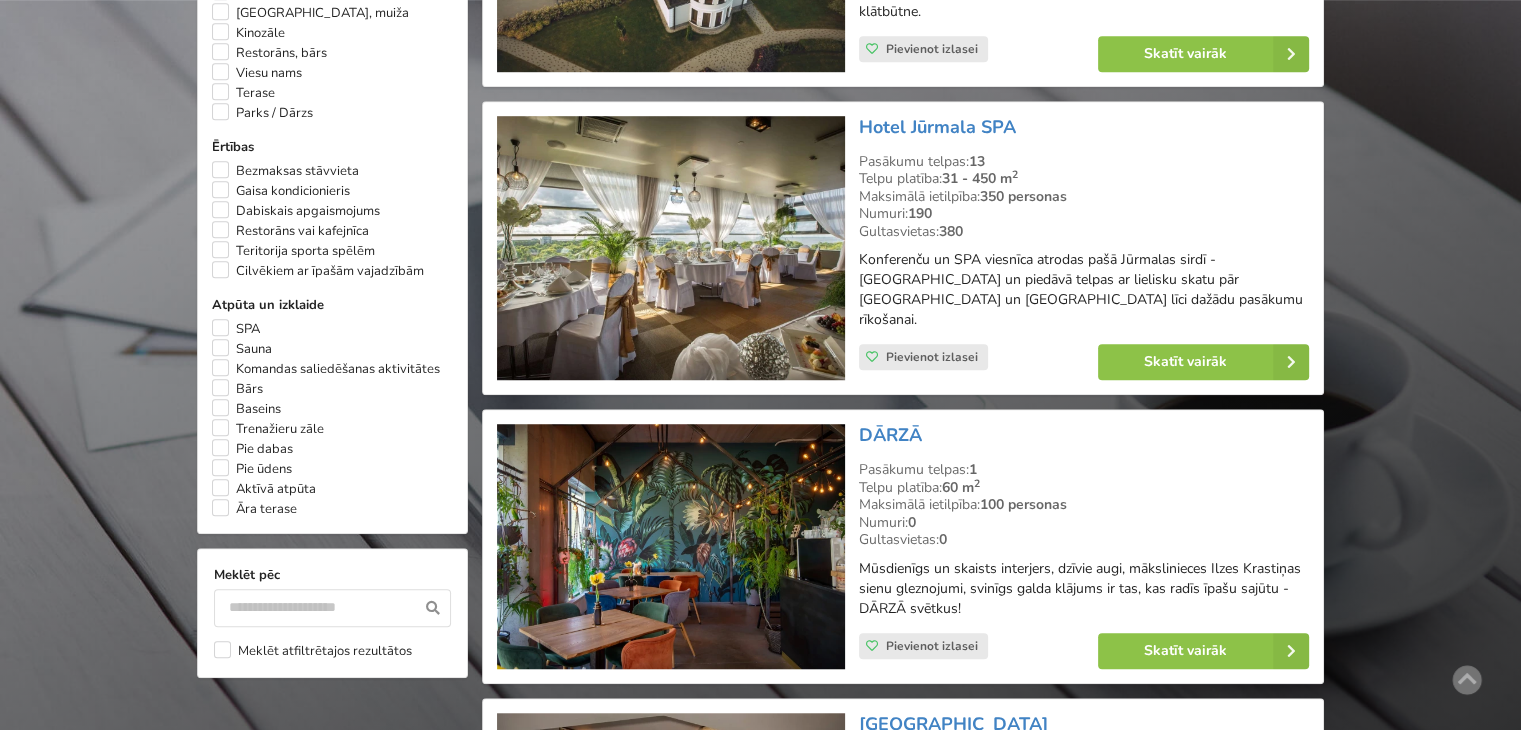 scroll, scrollTop: 1248, scrollLeft: 0, axis: vertical 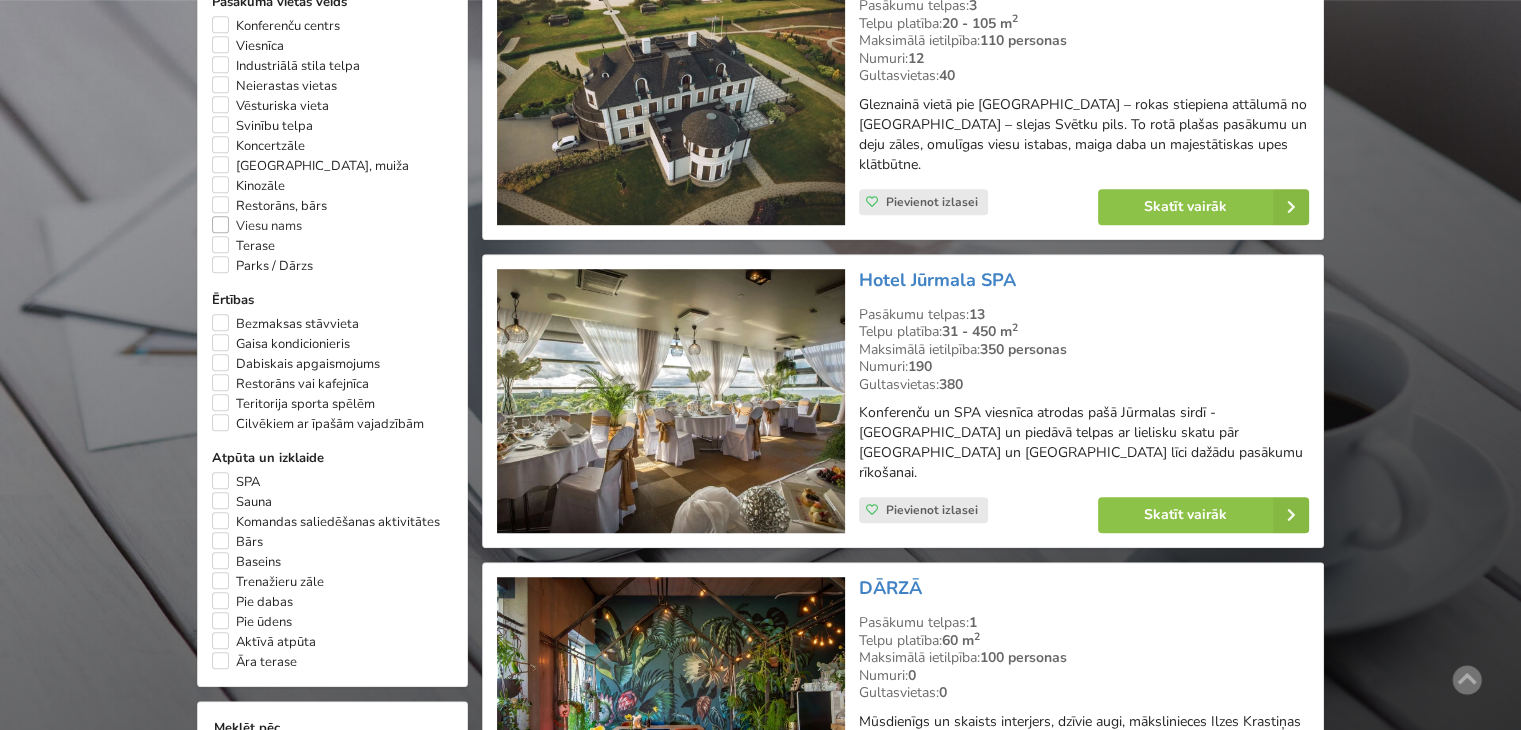 click on "Viesu nams" at bounding box center (257, 226) 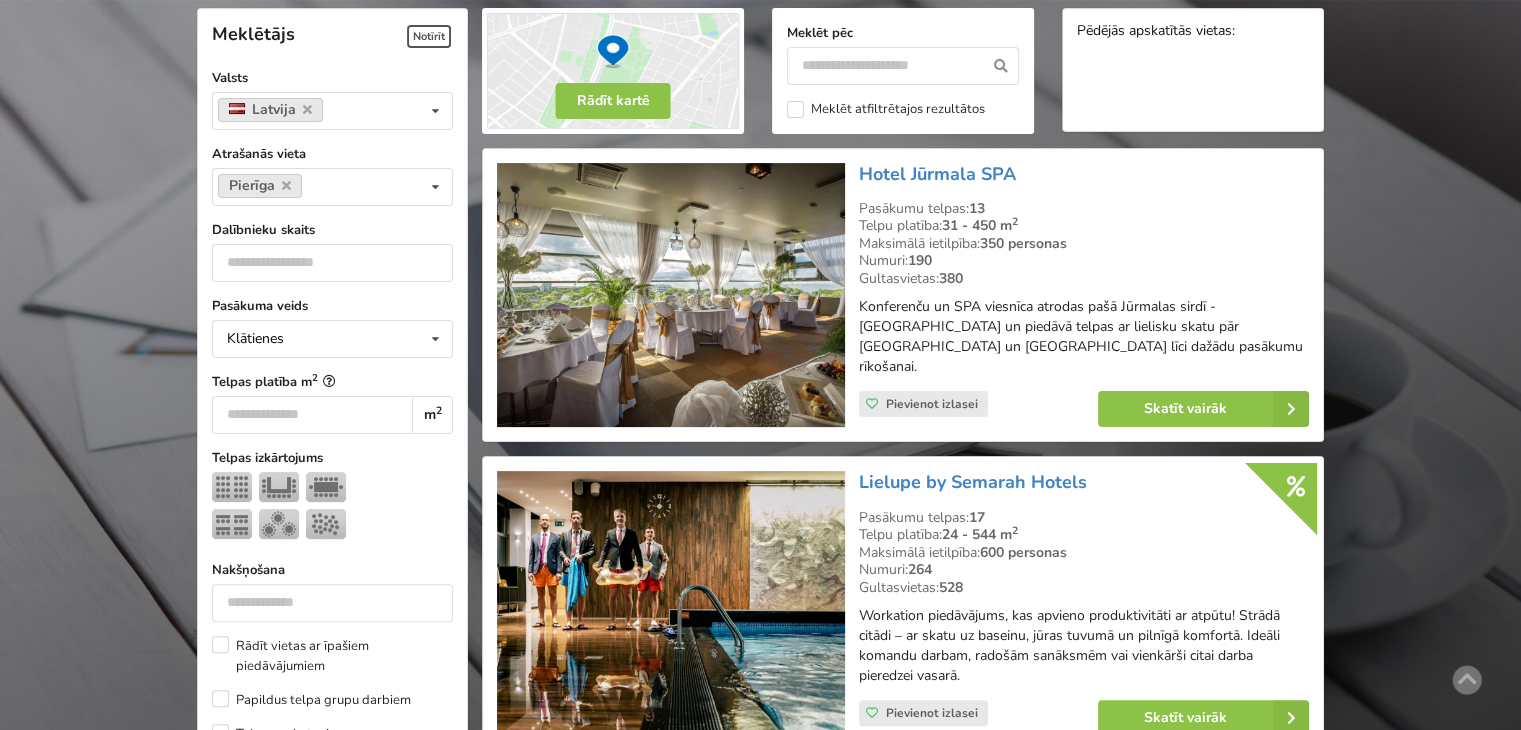 click on "Meklētājs   Notīrīt   Valsts       Latvija Valsts   Igaunija
Latvija
Lietuva
Atrašanās vieta       Pierīga Var izvēlēties vairākas
Pārdaugava
Teika
Apšuciems
Jūrkalne
Mārupes novads
Rīga
Vecrīga
Vidzeme
Pierīga
Kurzeme
Zemgale
Liepāja
Sigulda
Jūrmala
Valmiera
Kuldīgas novads
Līgatne
Mārupe      **" at bounding box center (332, 740) 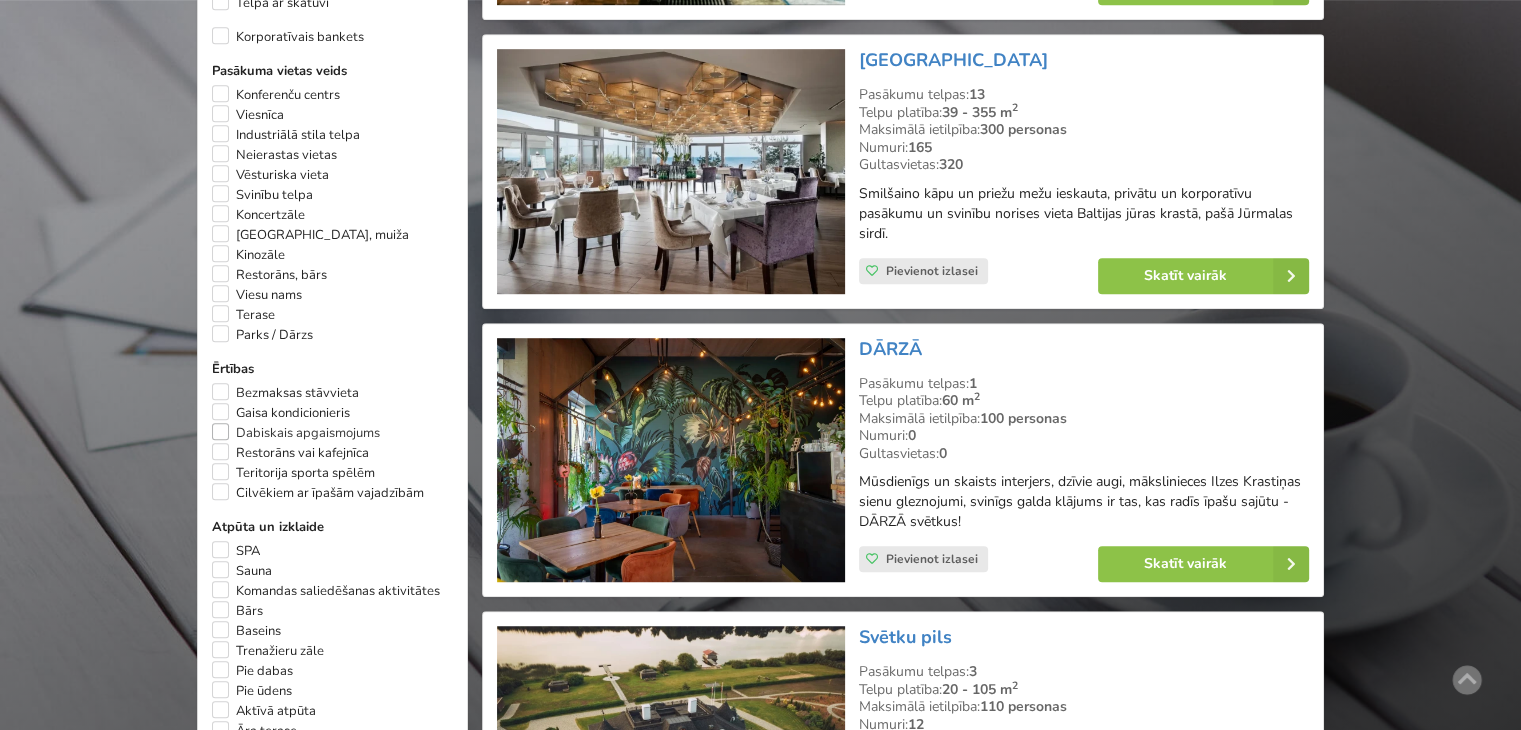 scroll, scrollTop: 1248, scrollLeft: 0, axis: vertical 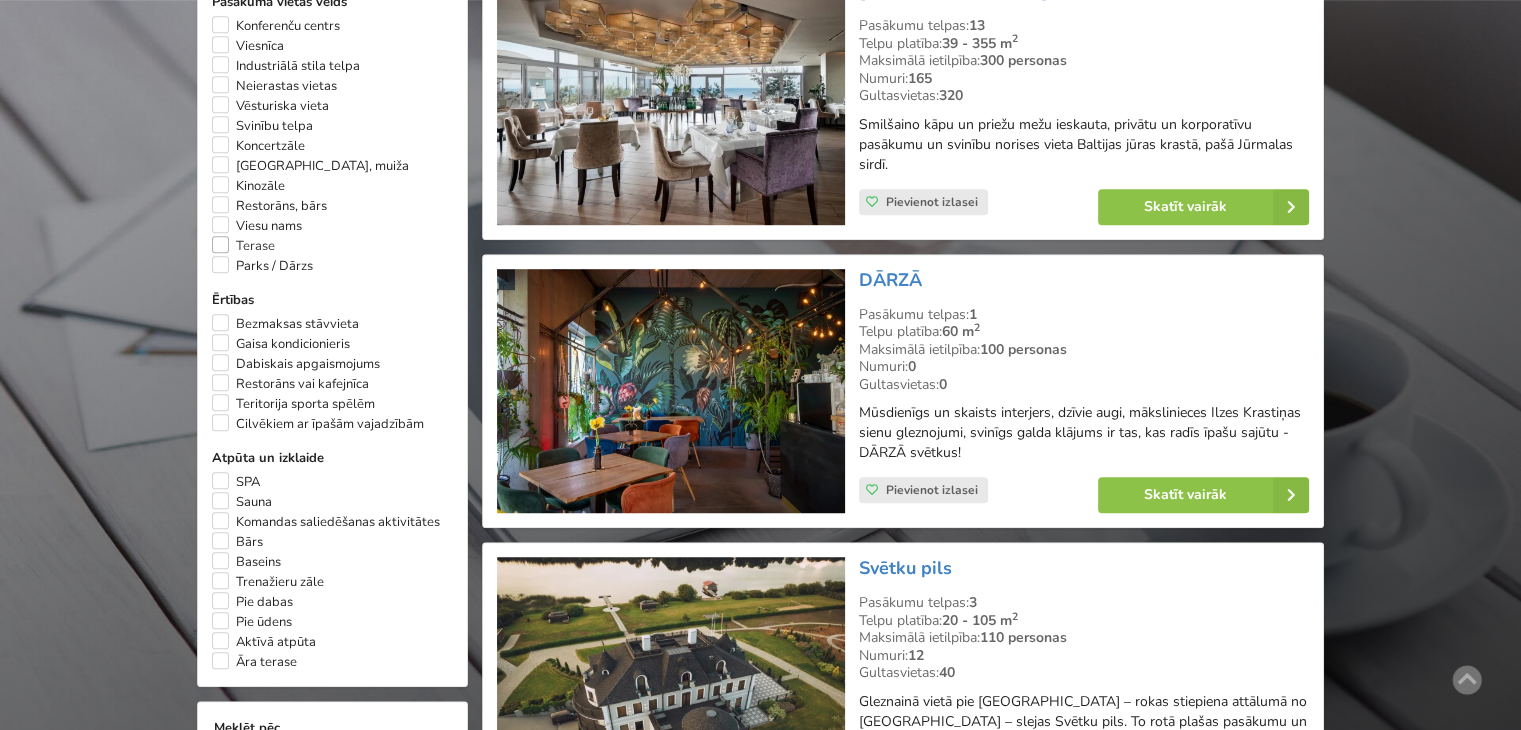 click on "Terase" at bounding box center (243, 246) 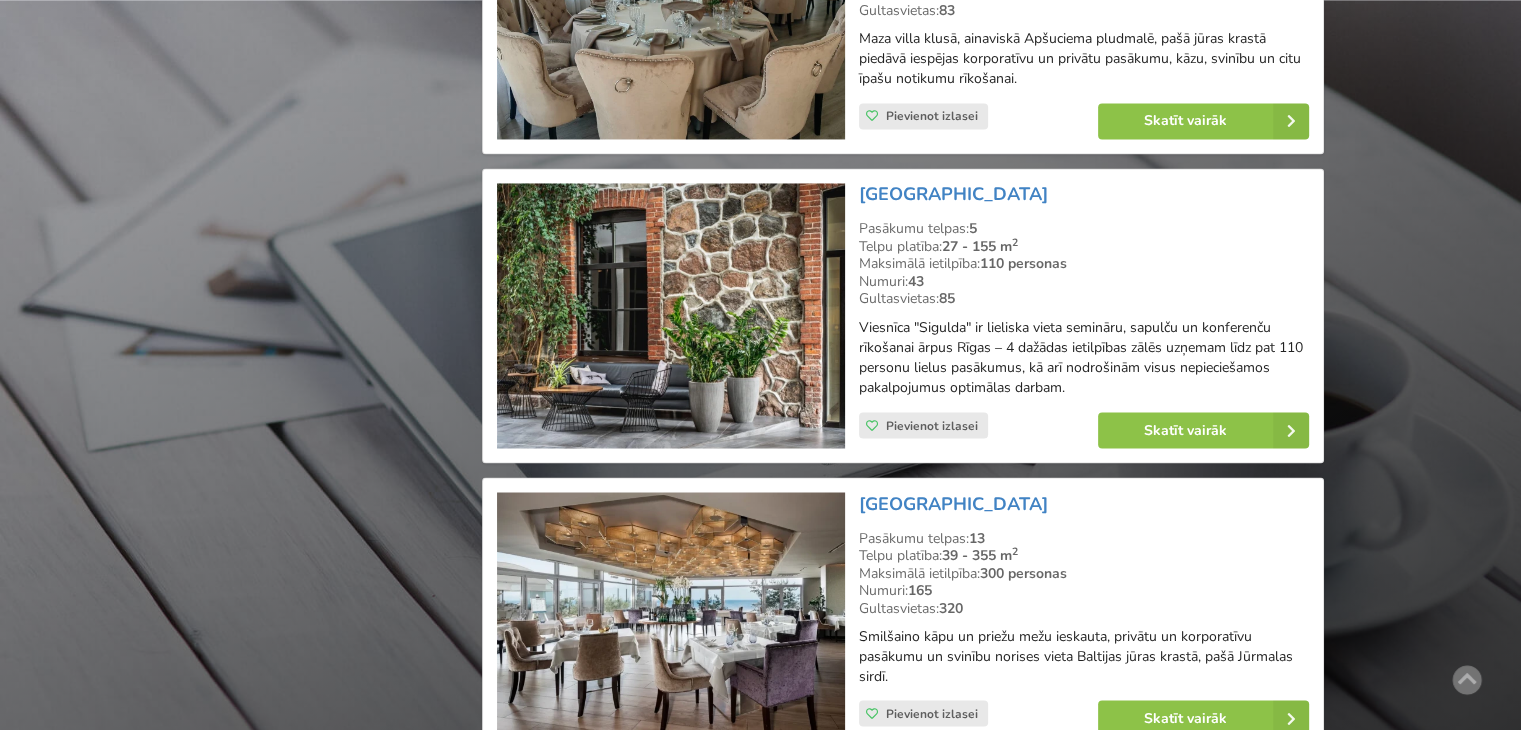 scroll, scrollTop: 3648, scrollLeft: 0, axis: vertical 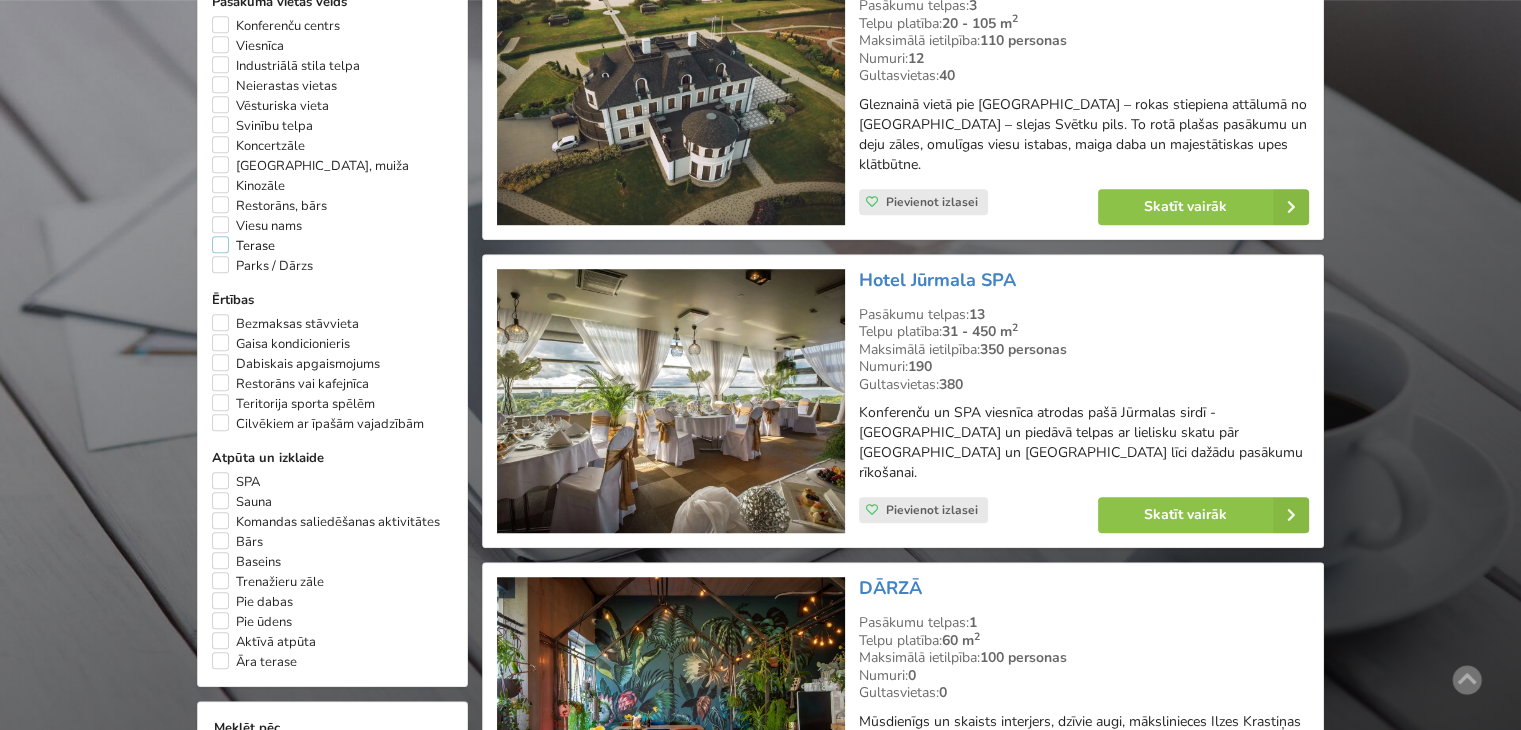 type 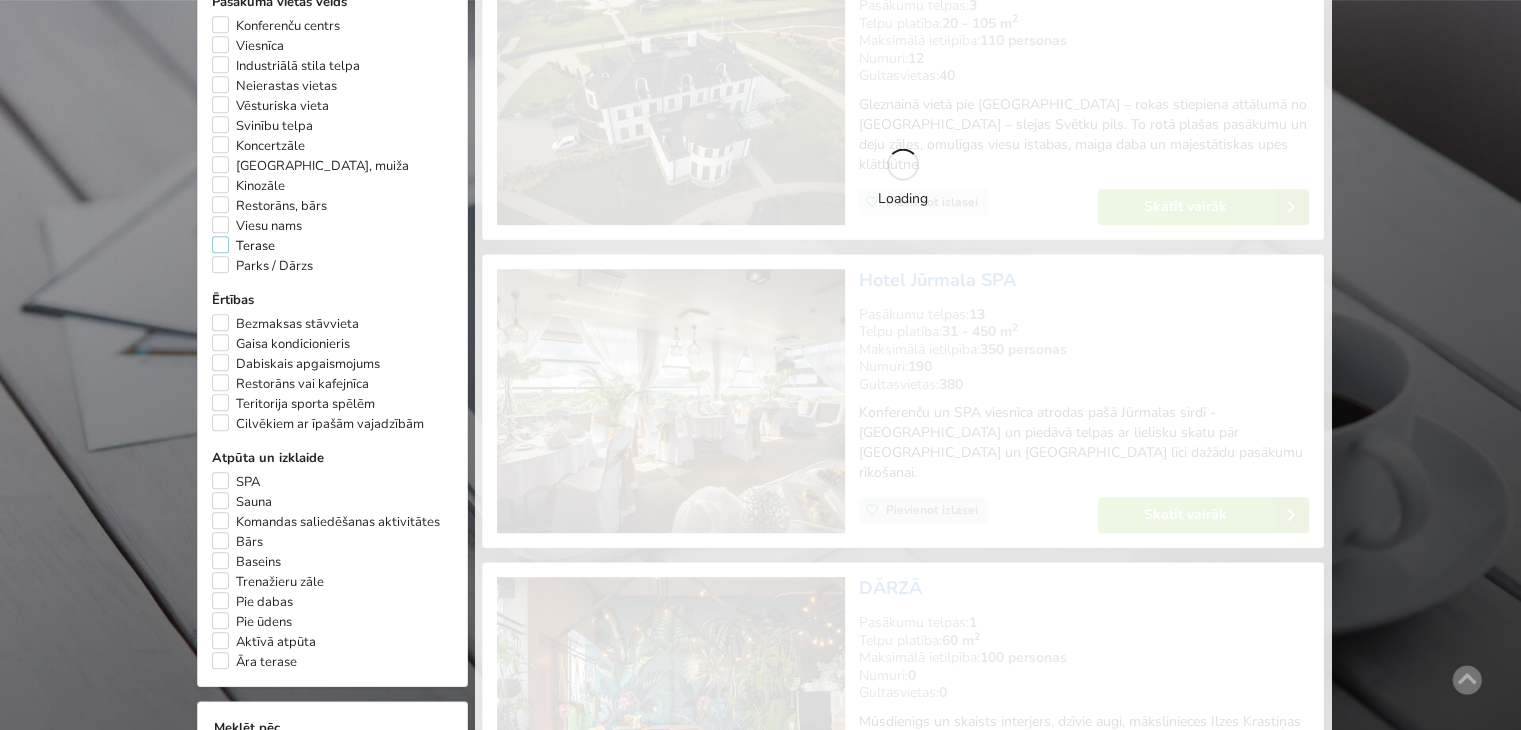 scroll, scrollTop: 448, scrollLeft: 0, axis: vertical 